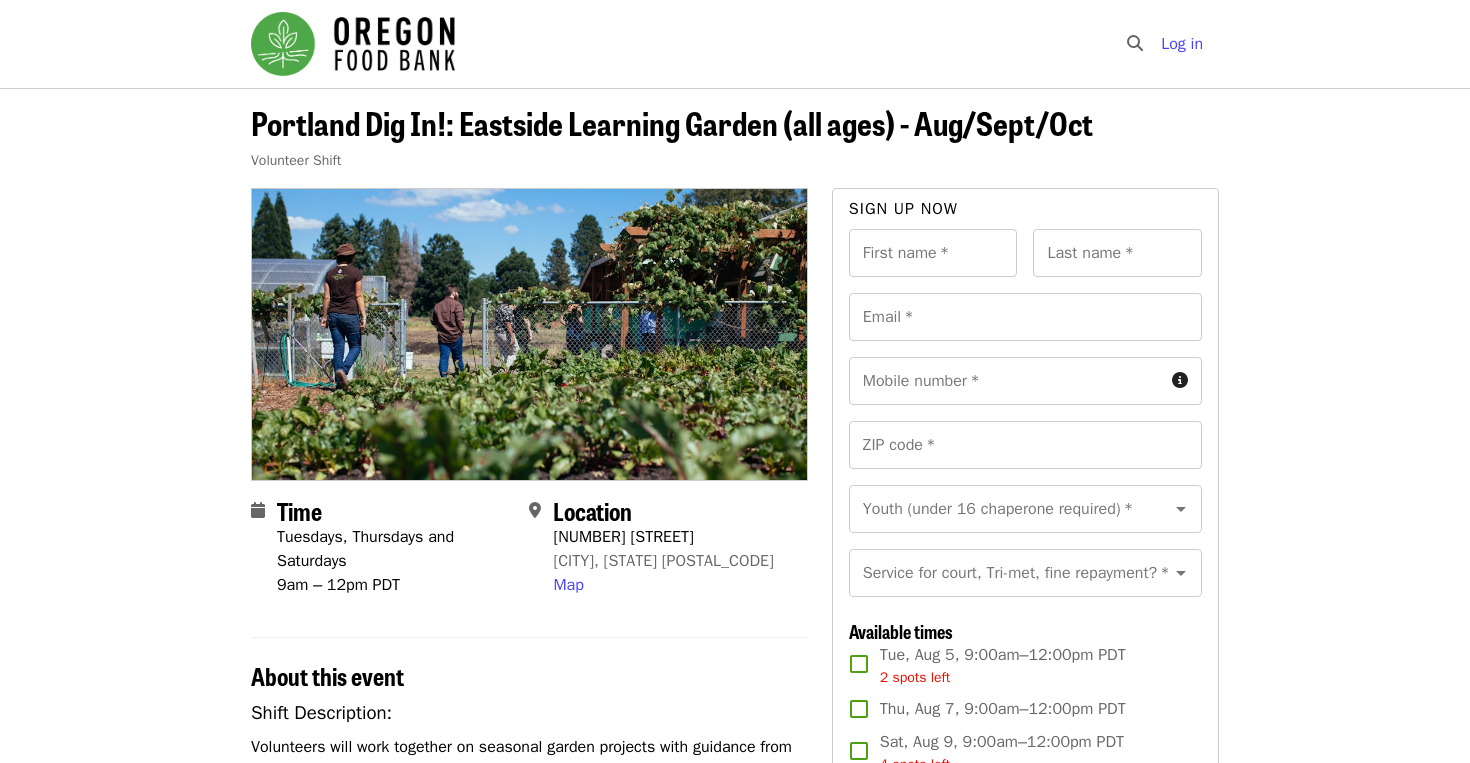 scroll, scrollTop: 0, scrollLeft: 0, axis: both 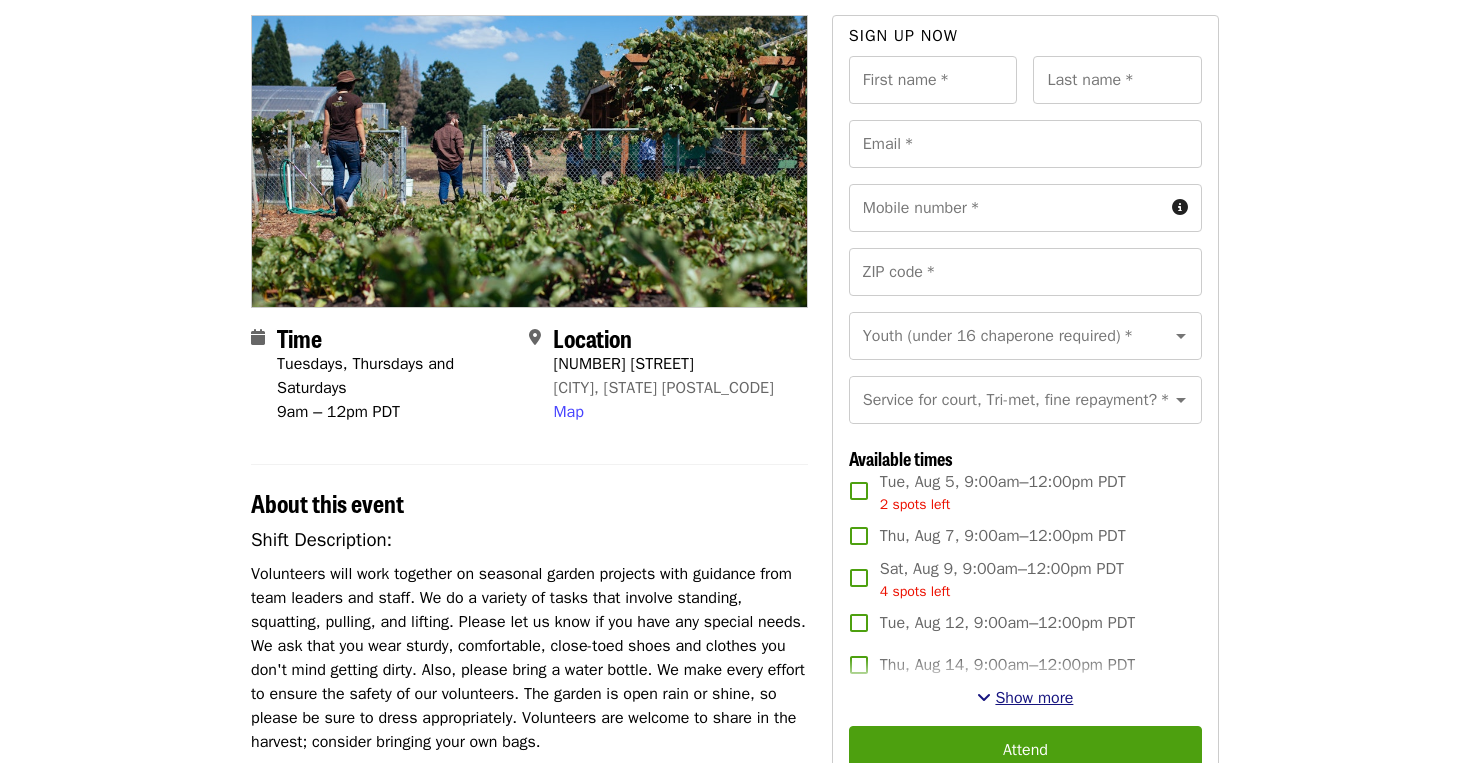 click at bounding box center (984, 697) 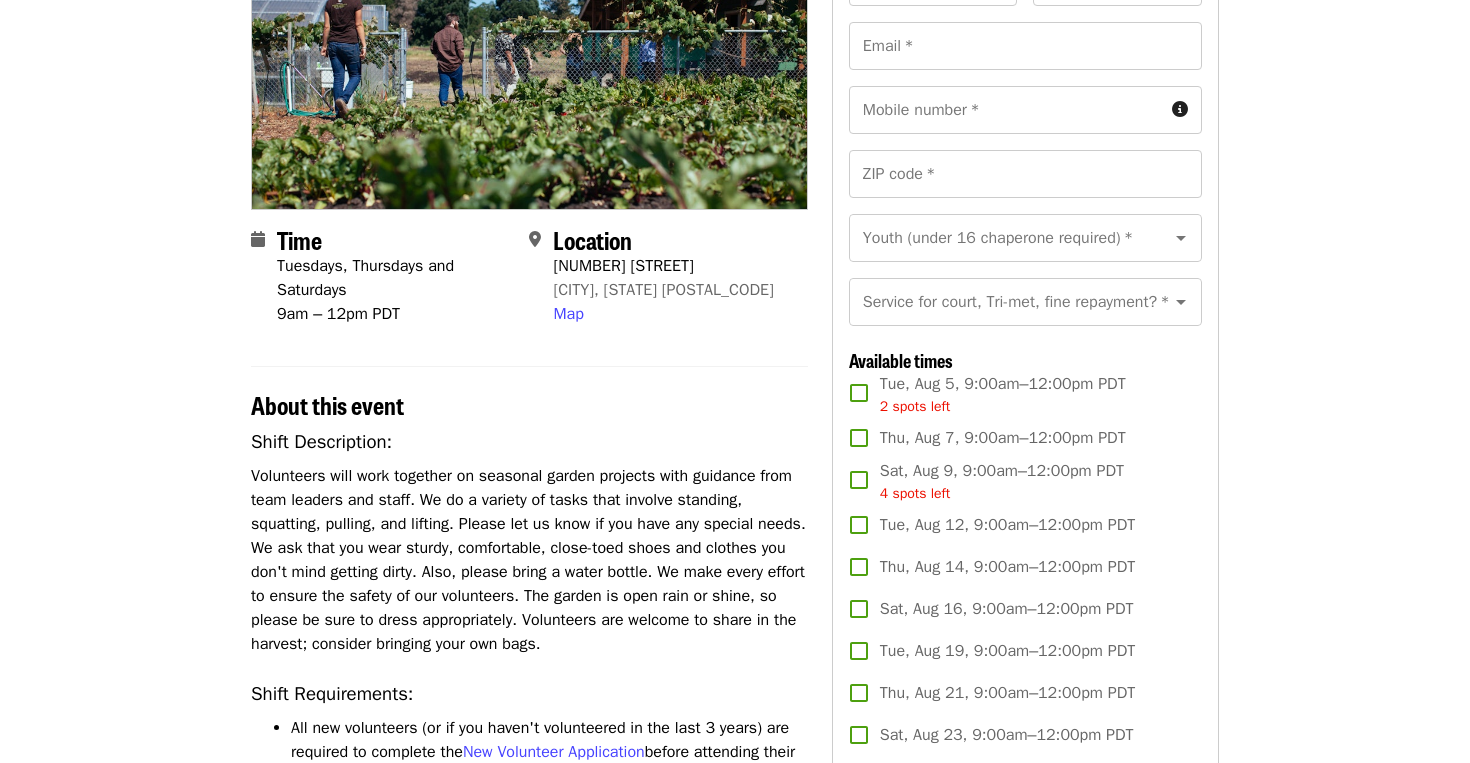 scroll, scrollTop: 288, scrollLeft: 0, axis: vertical 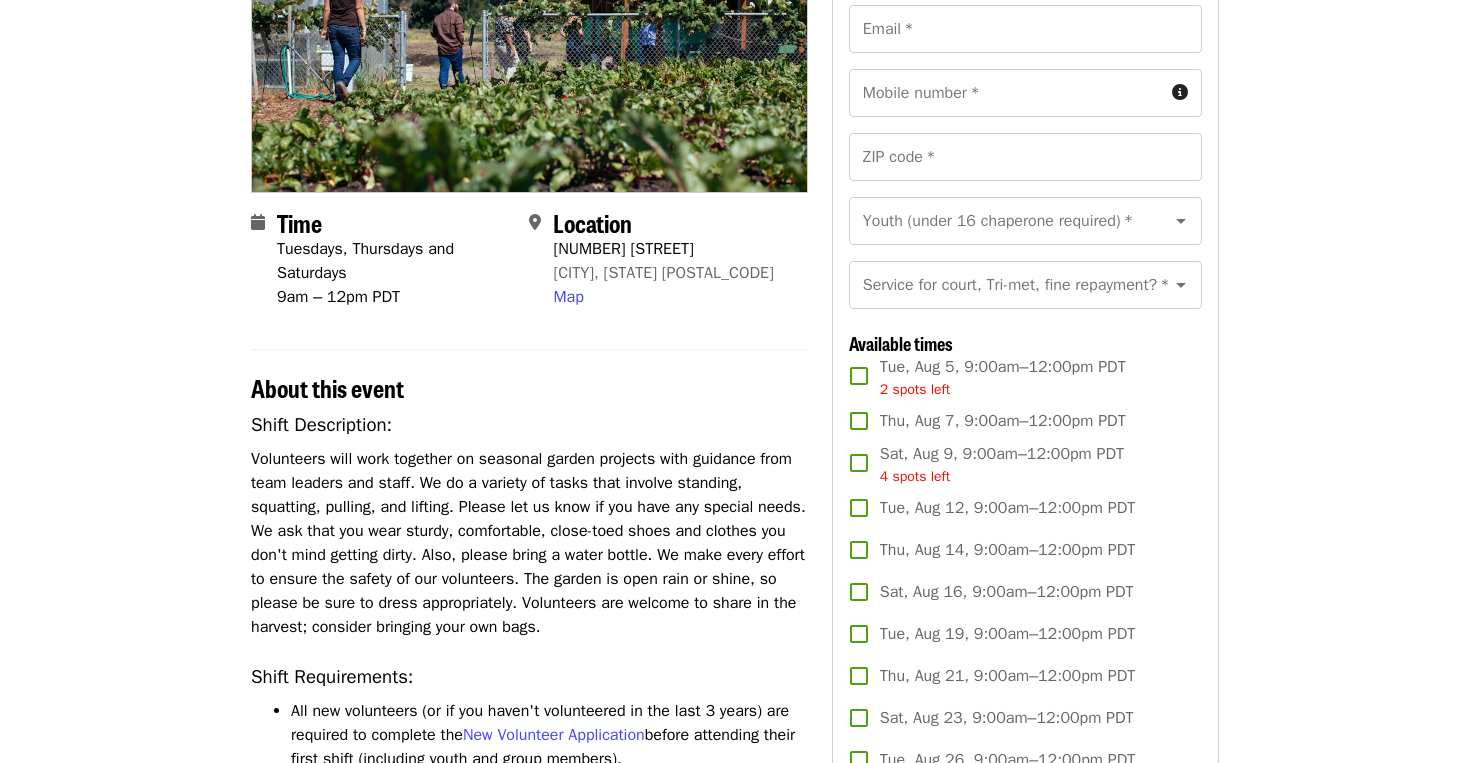 click on "Sat, Aug 23, 9:00am–12:00pm PDT" at bounding box center [1007, 718] 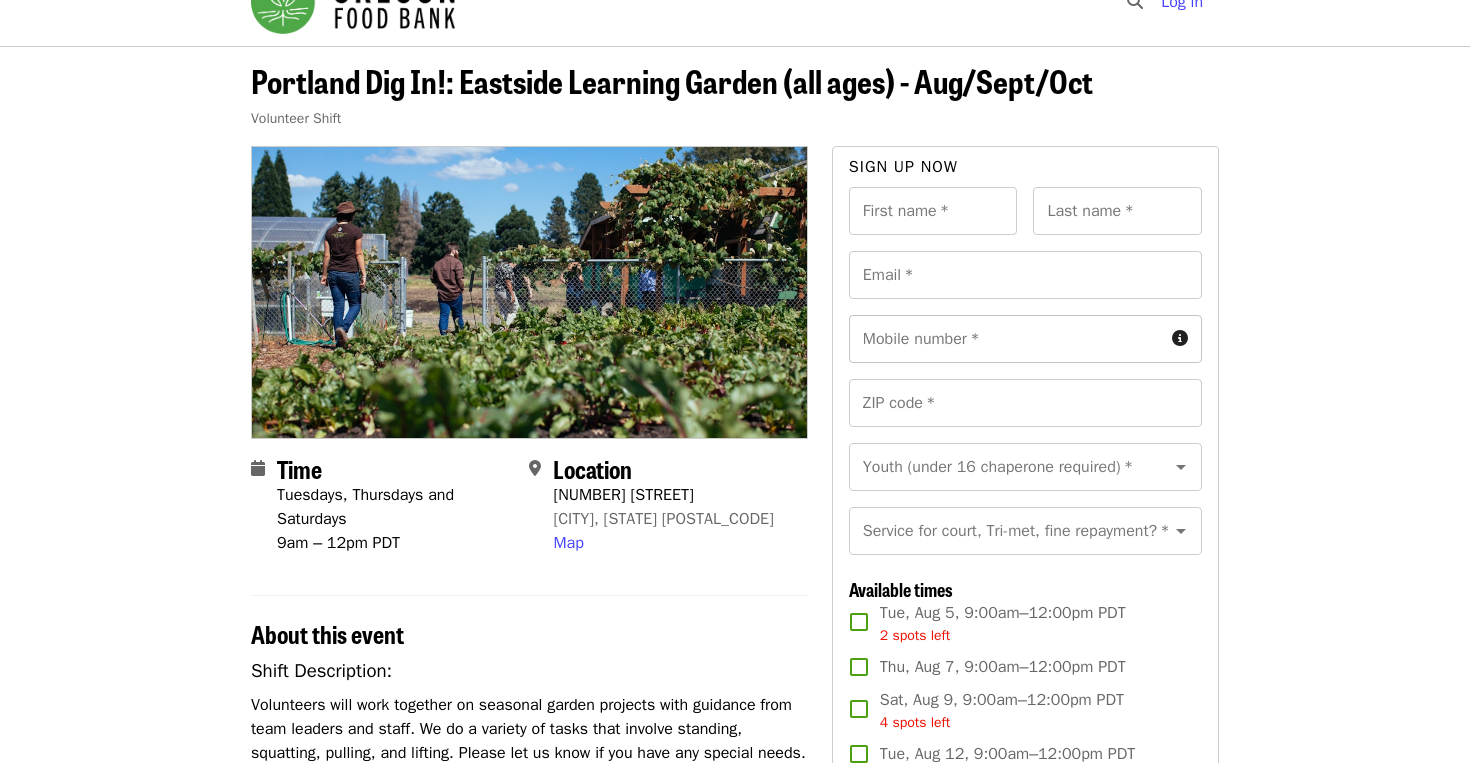 scroll, scrollTop: 40, scrollLeft: 0, axis: vertical 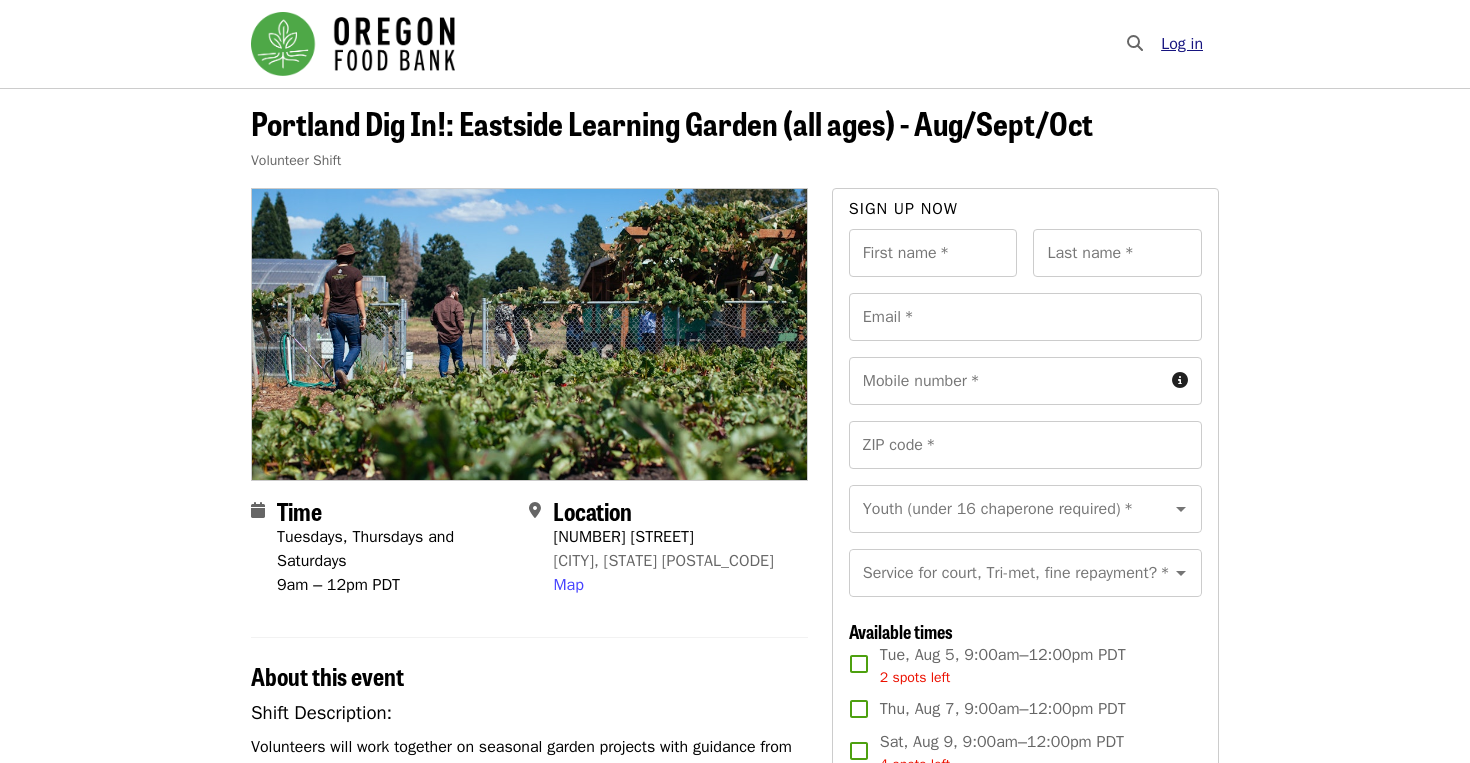 click on "Log in" at bounding box center (1182, 44) 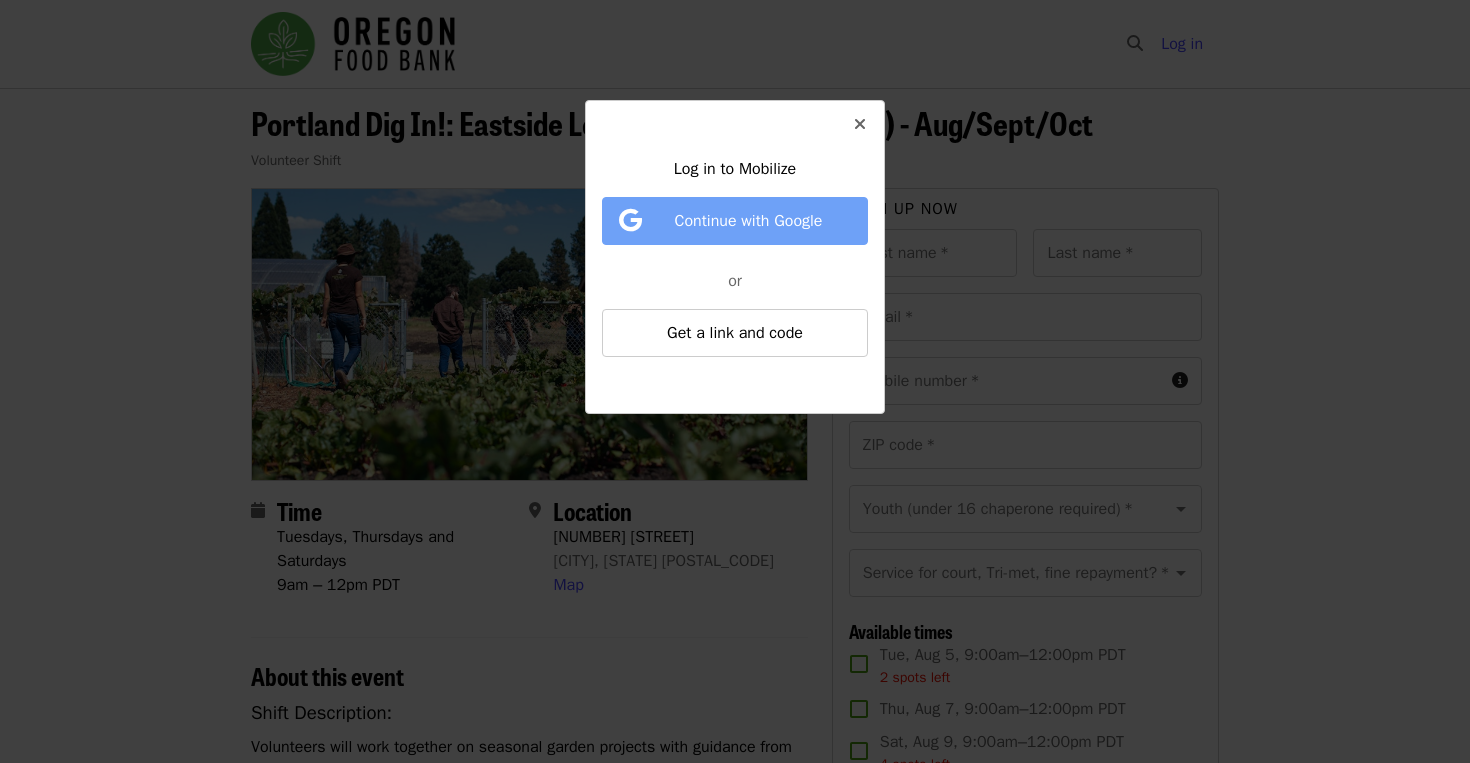 click on "Continue with Google" at bounding box center (738, 221) 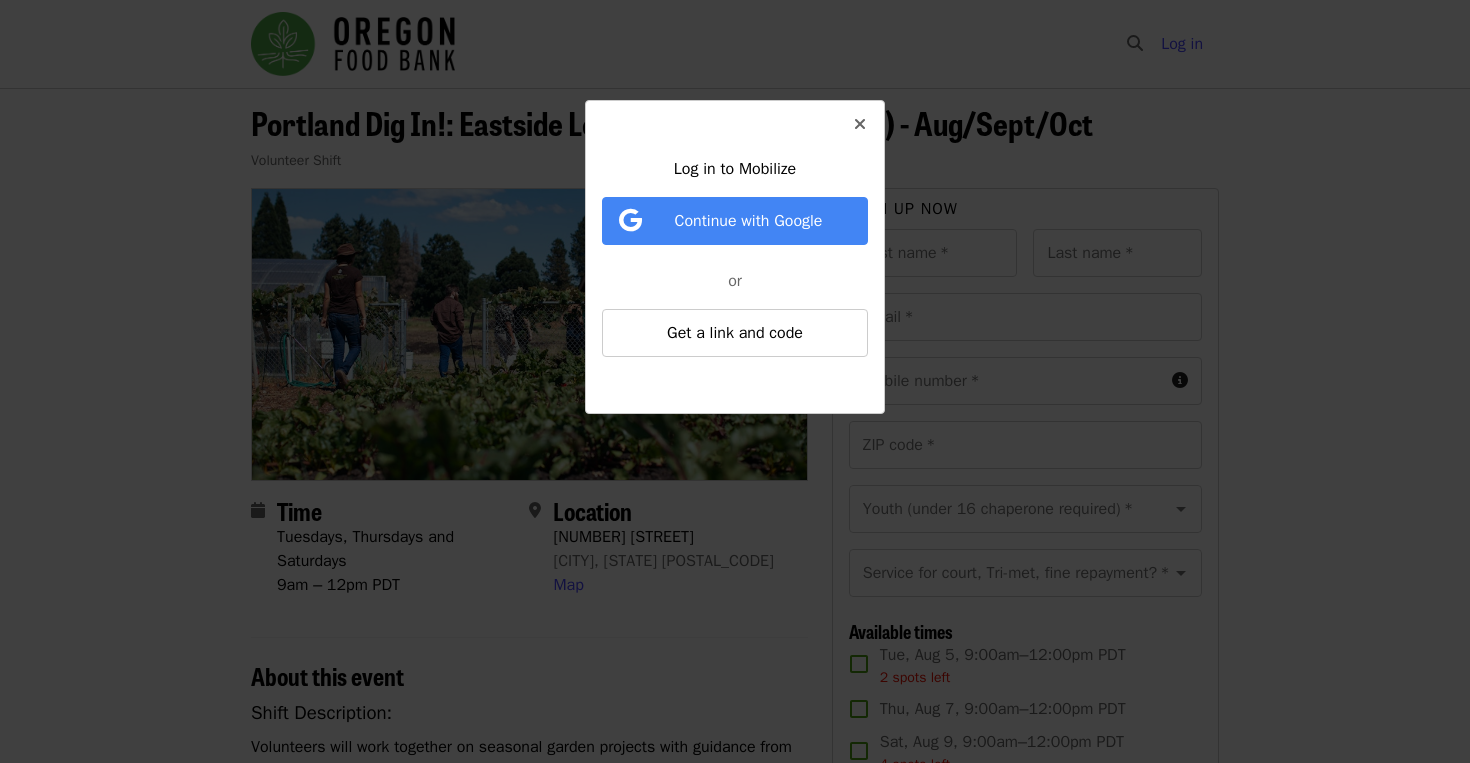click at bounding box center [860, 124] 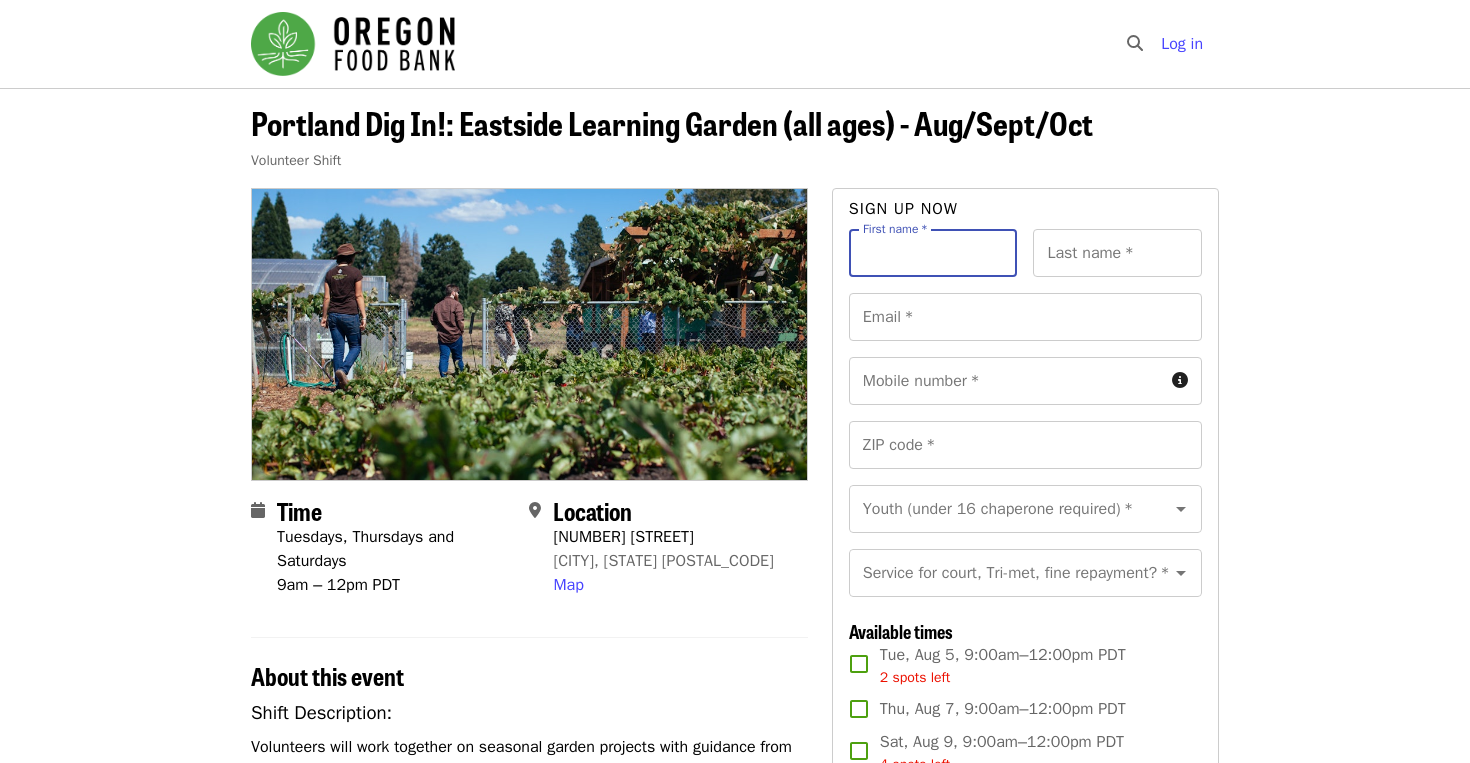 click on "First name   *" at bounding box center [933, 253] 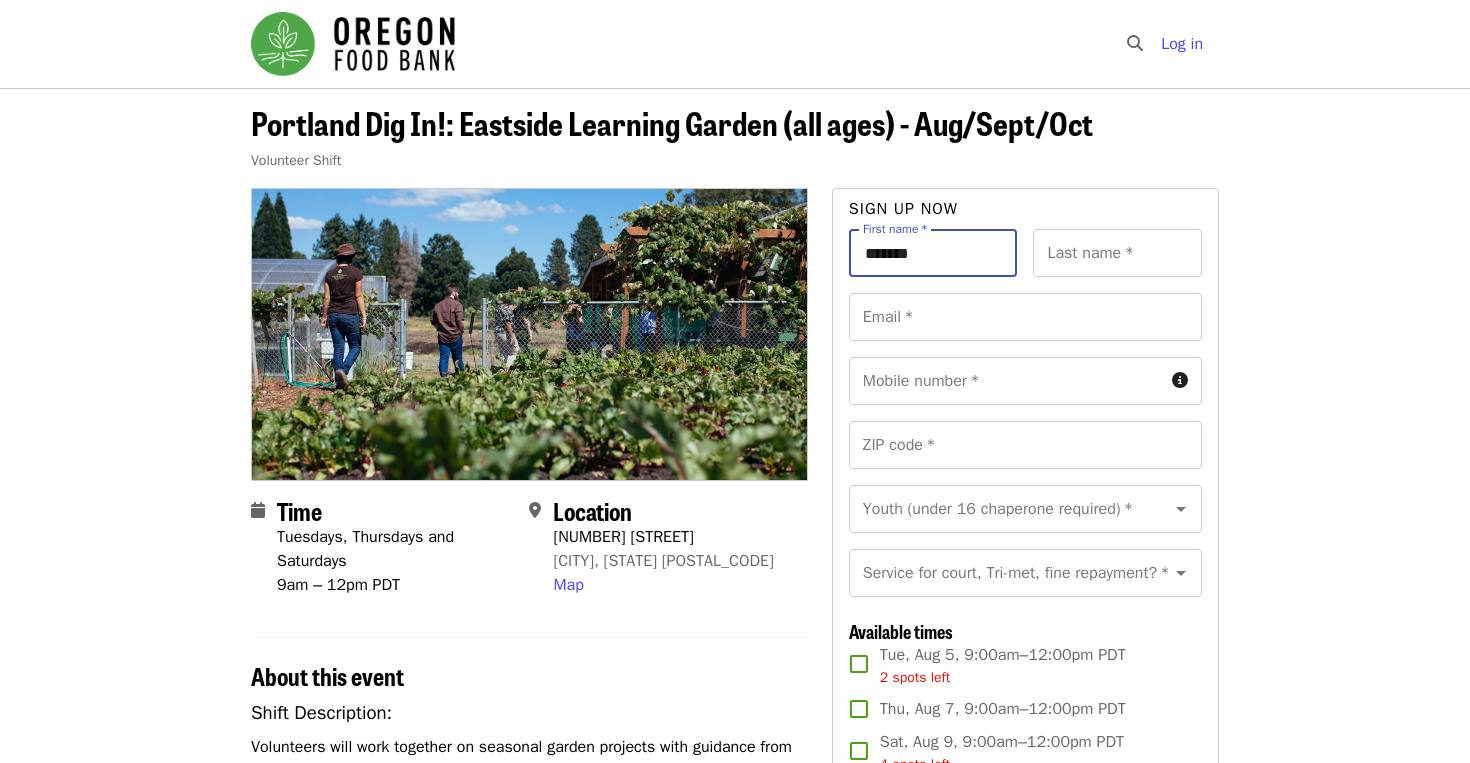 type on "******" 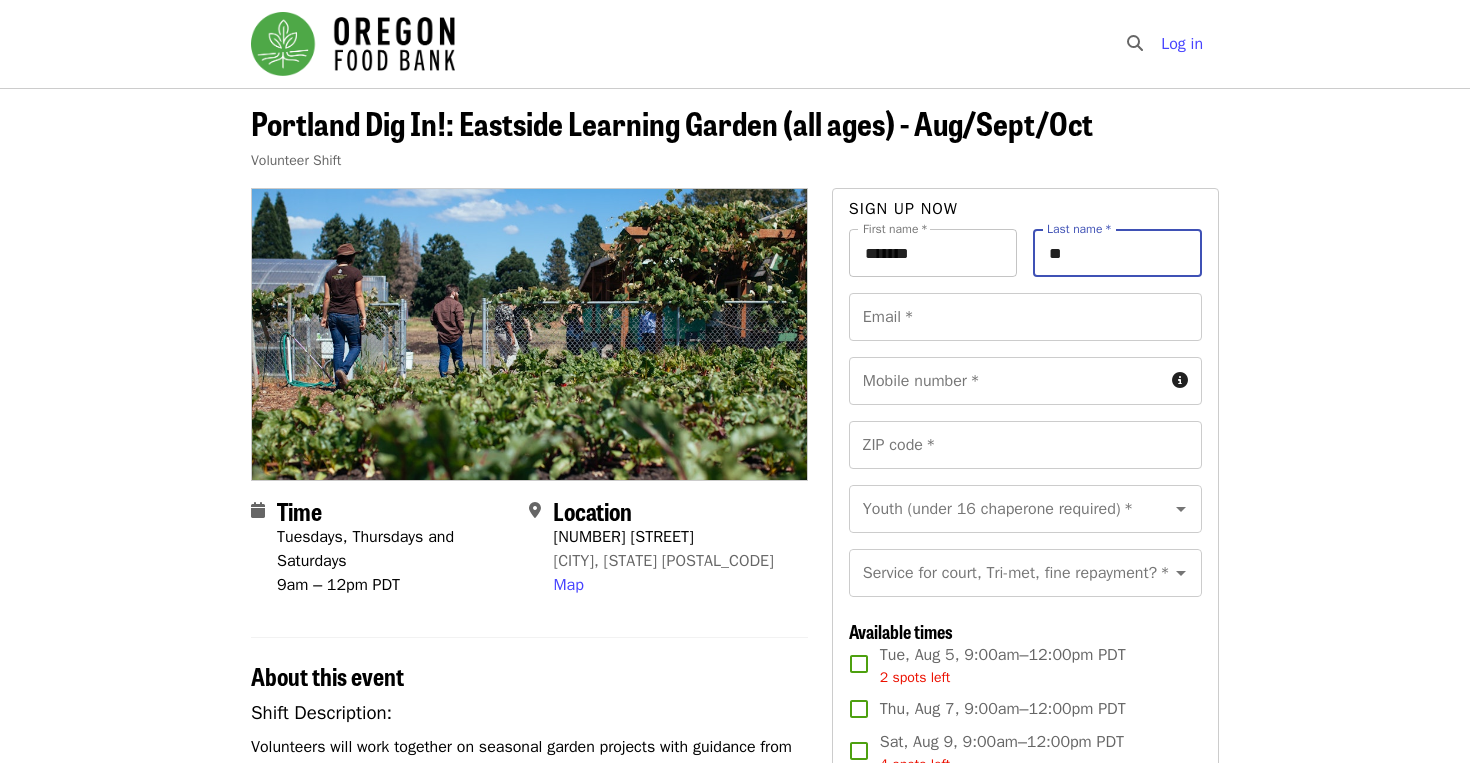 type on "*" 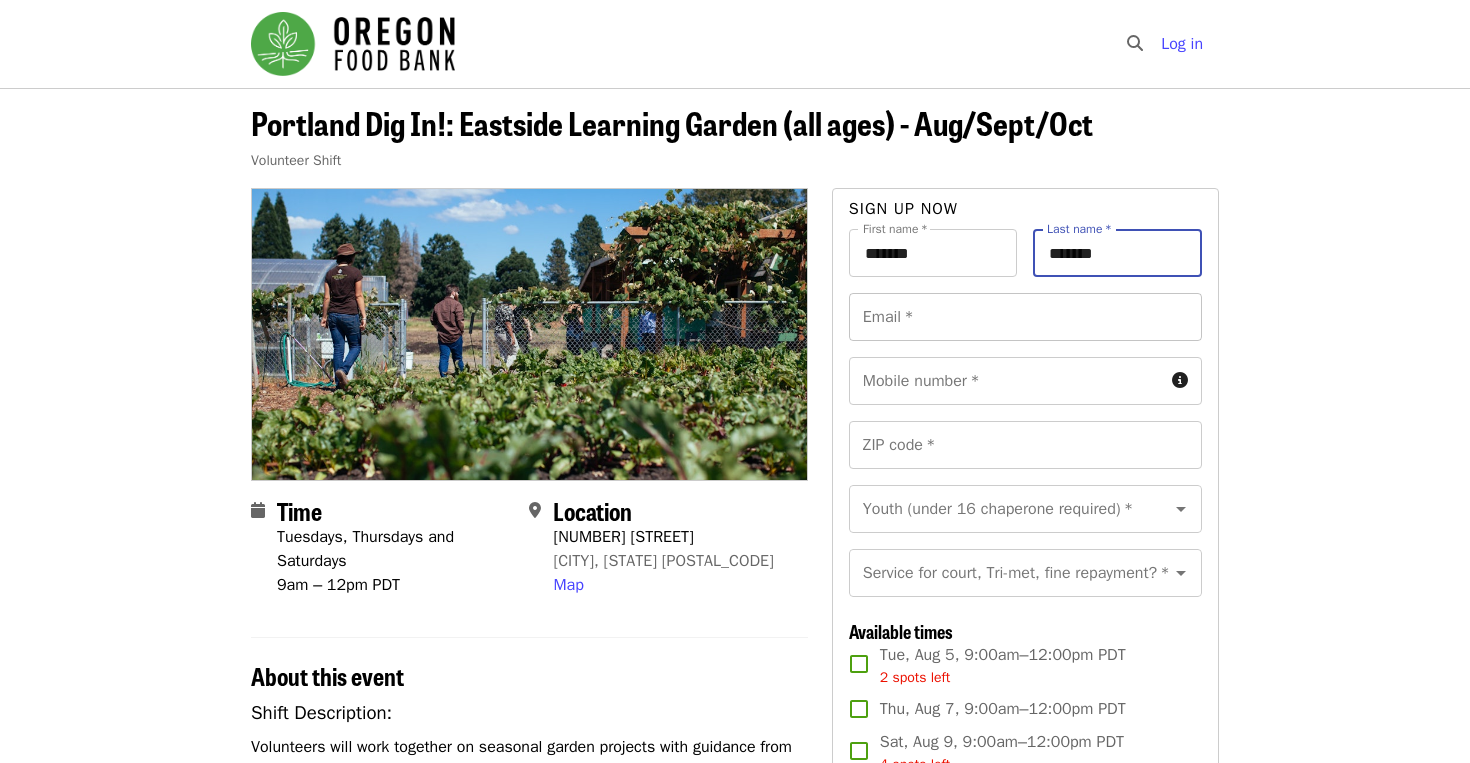 type on "*******" 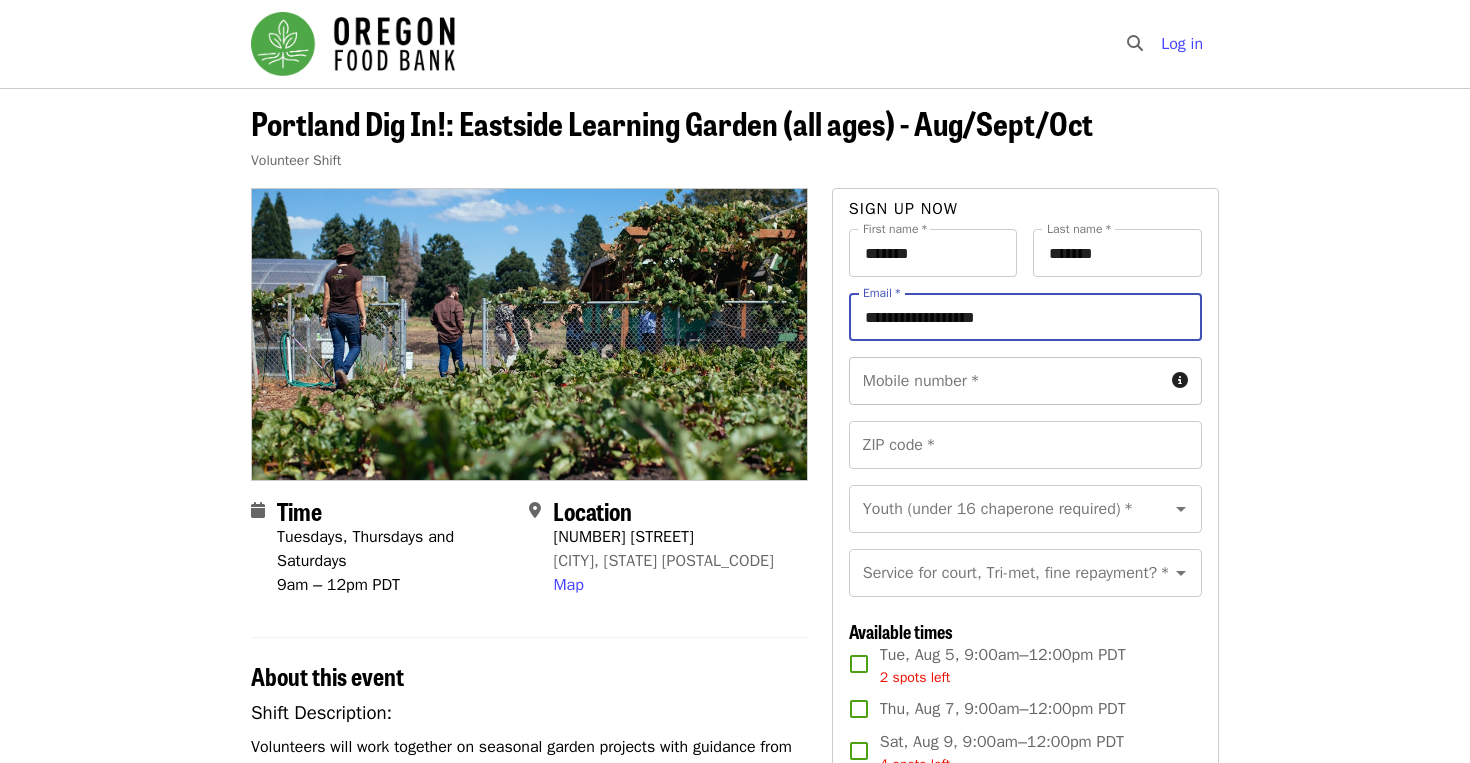 type on "**********" 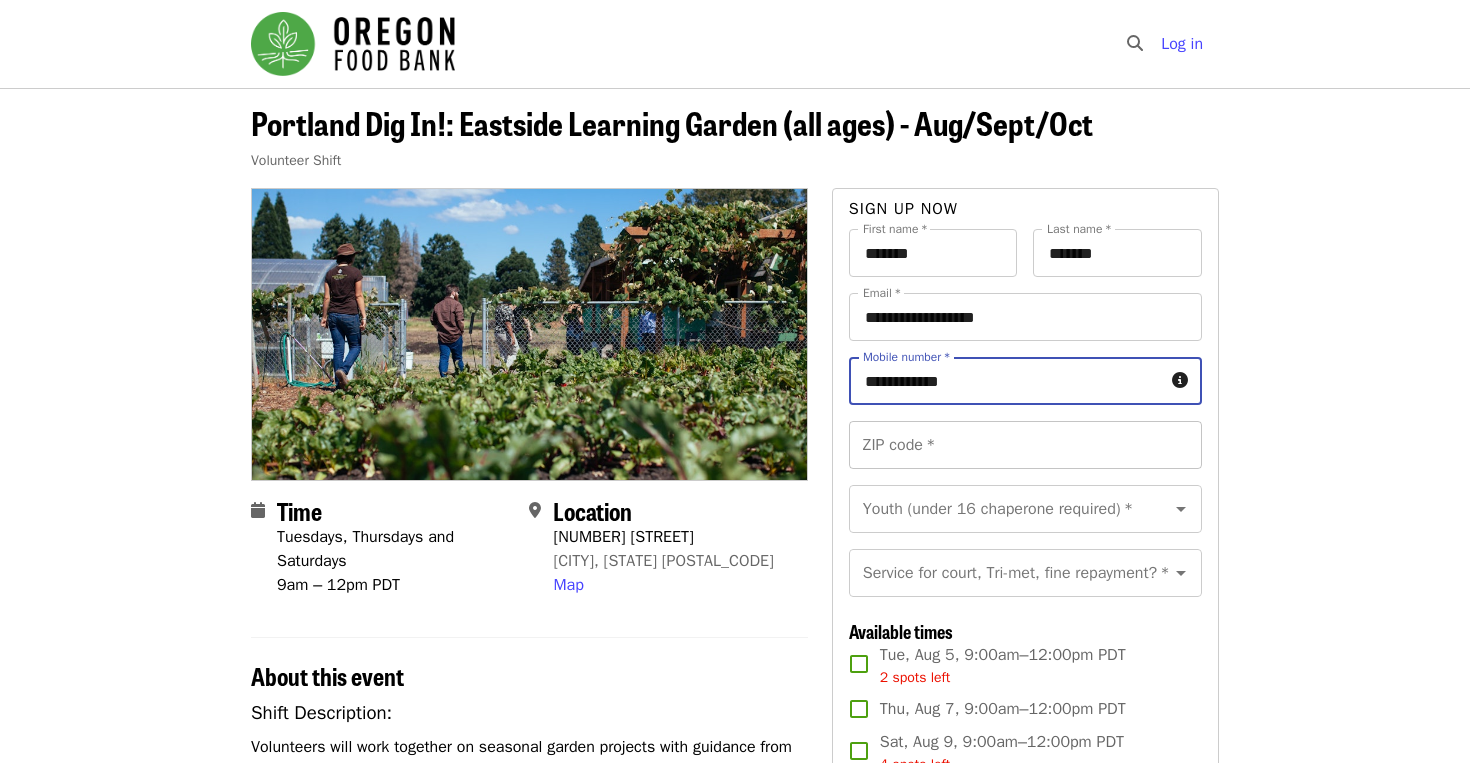 type on "**********" 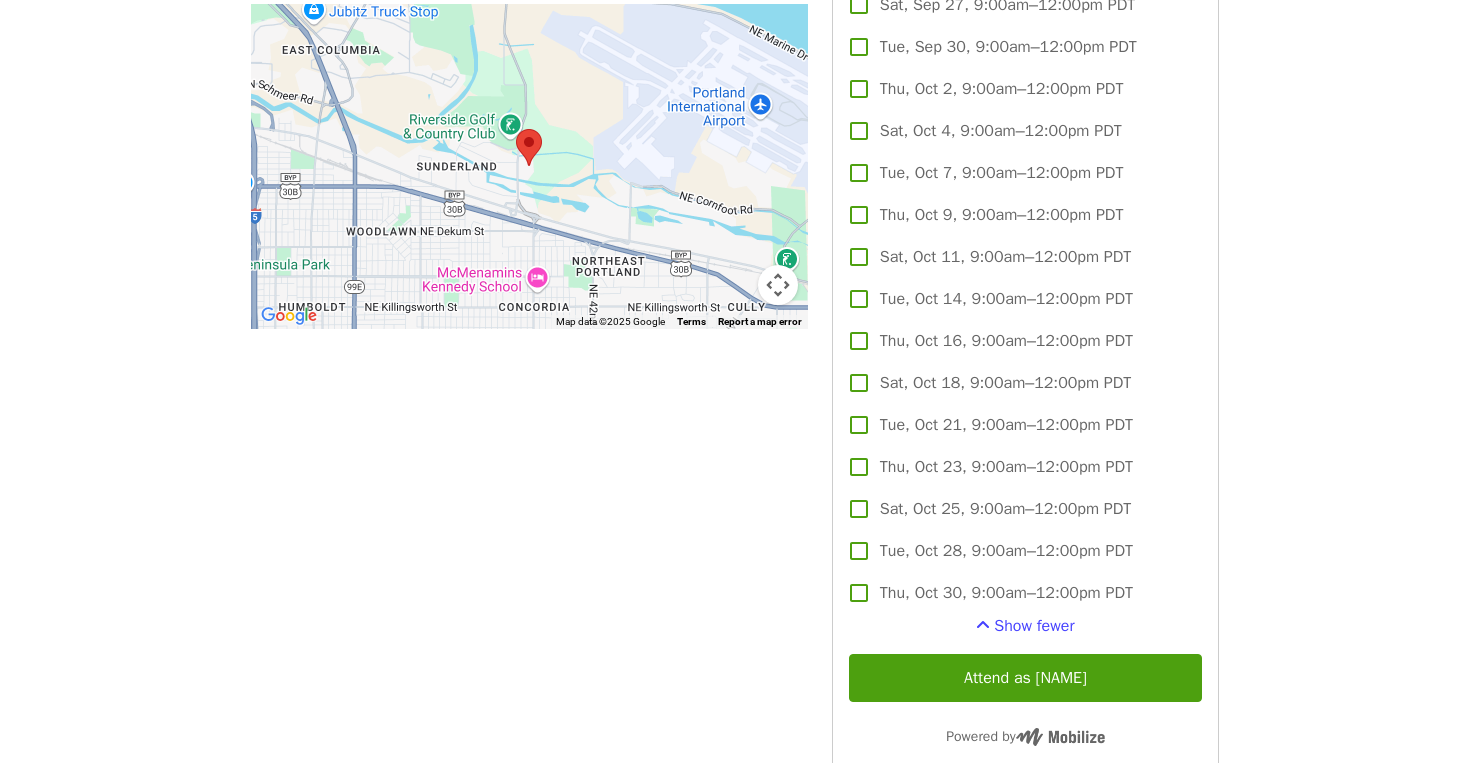 scroll, scrollTop: 1591, scrollLeft: 0, axis: vertical 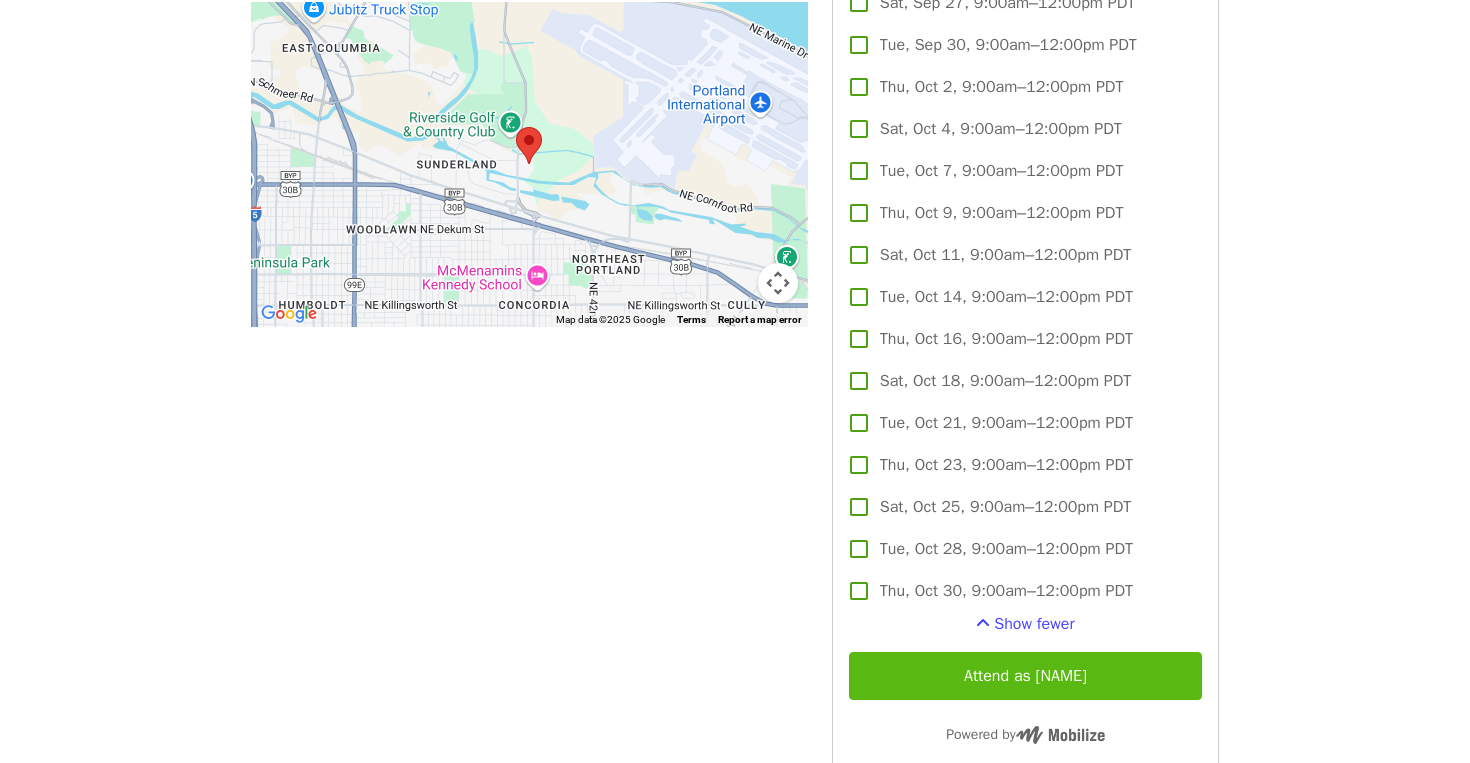 type on "*****" 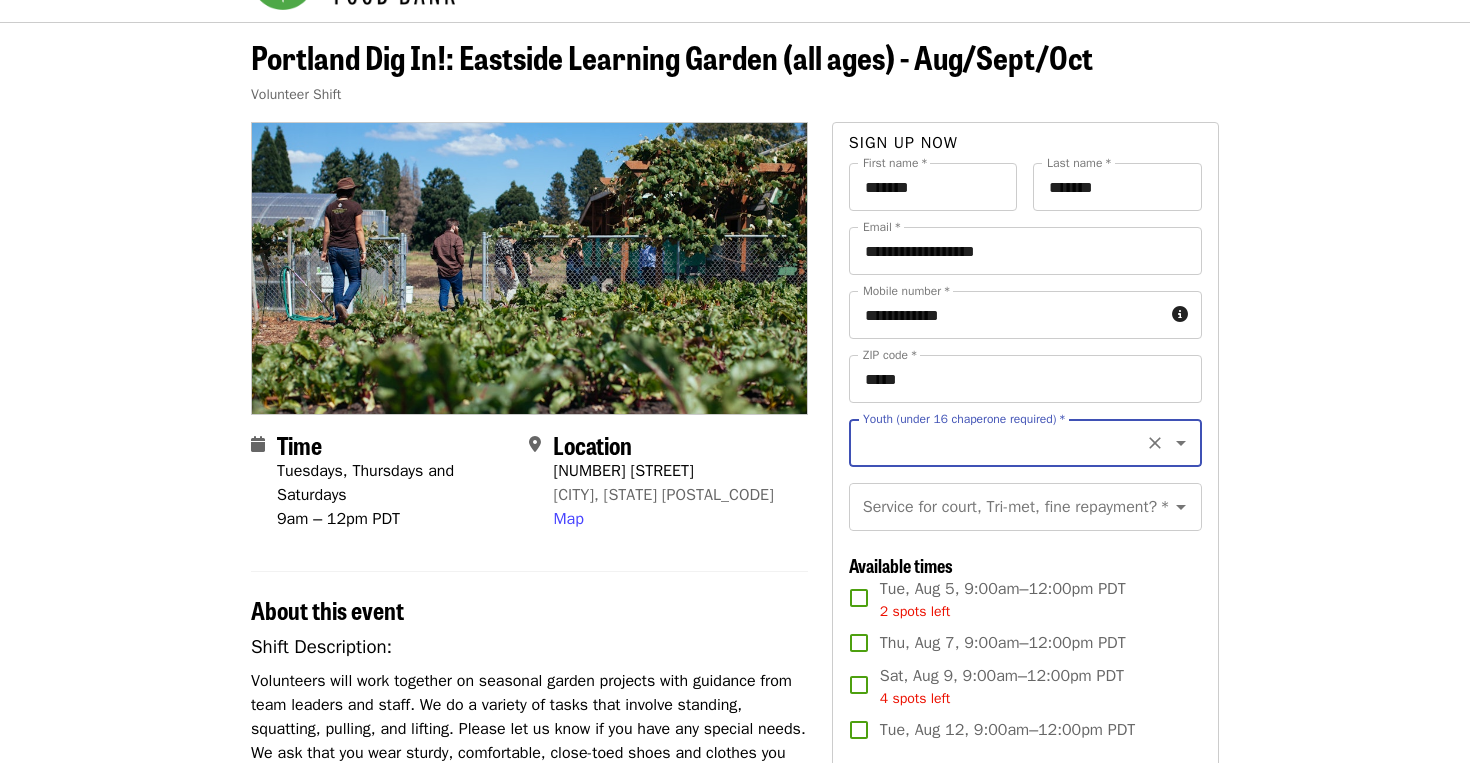 scroll, scrollTop: 64, scrollLeft: 0, axis: vertical 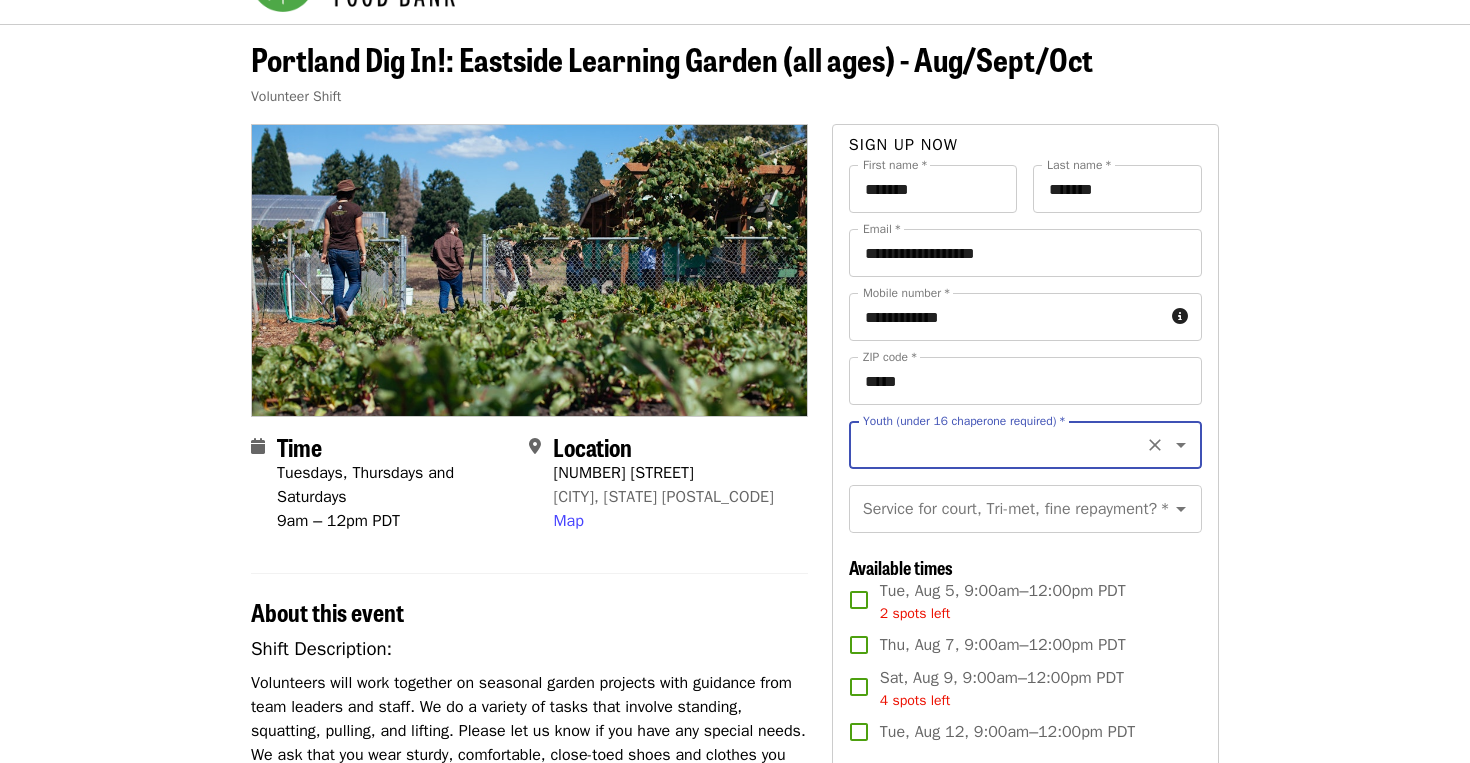click on "Youth (under 16 chaperone required)   *" at bounding box center (1001, 445) 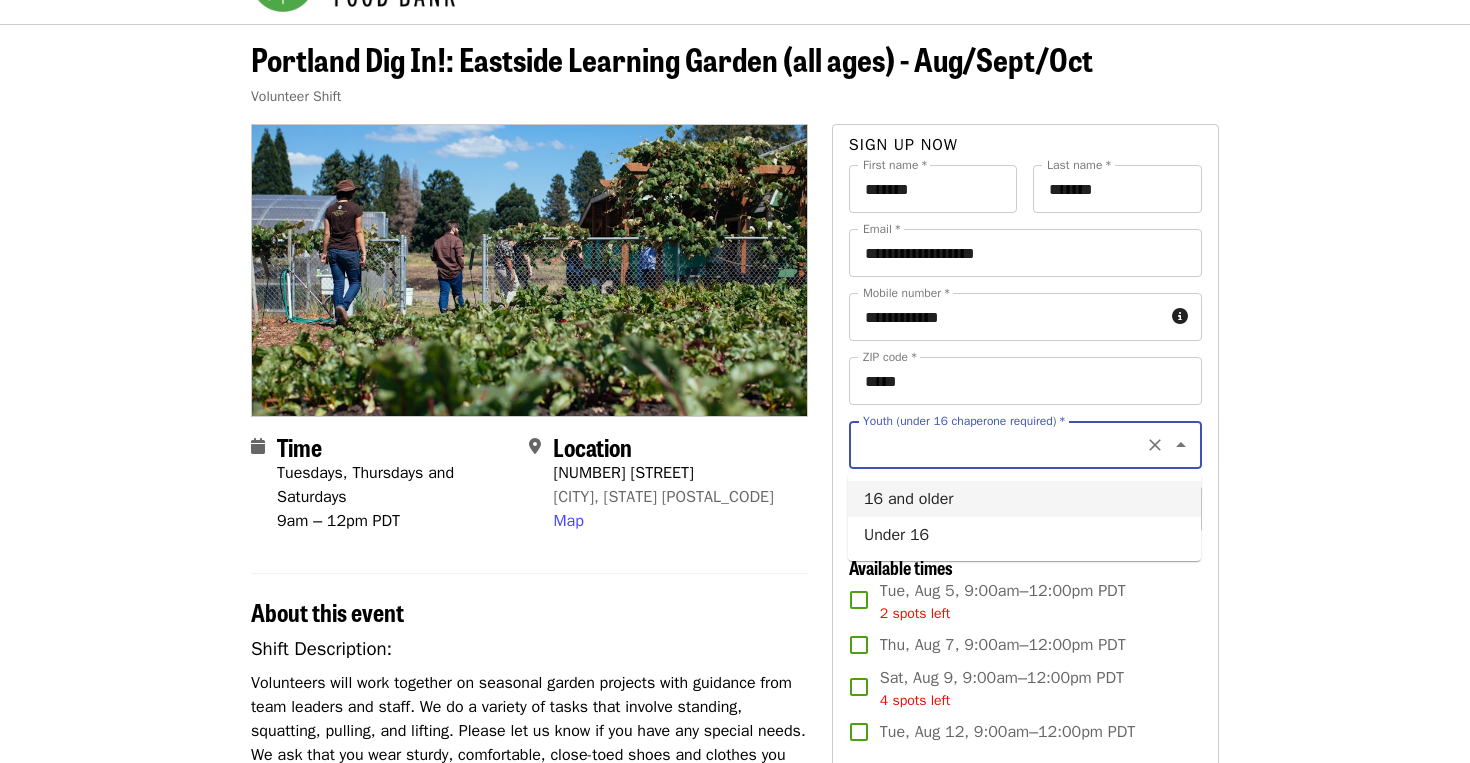 click on "16 and older" at bounding box center [1024, 499] 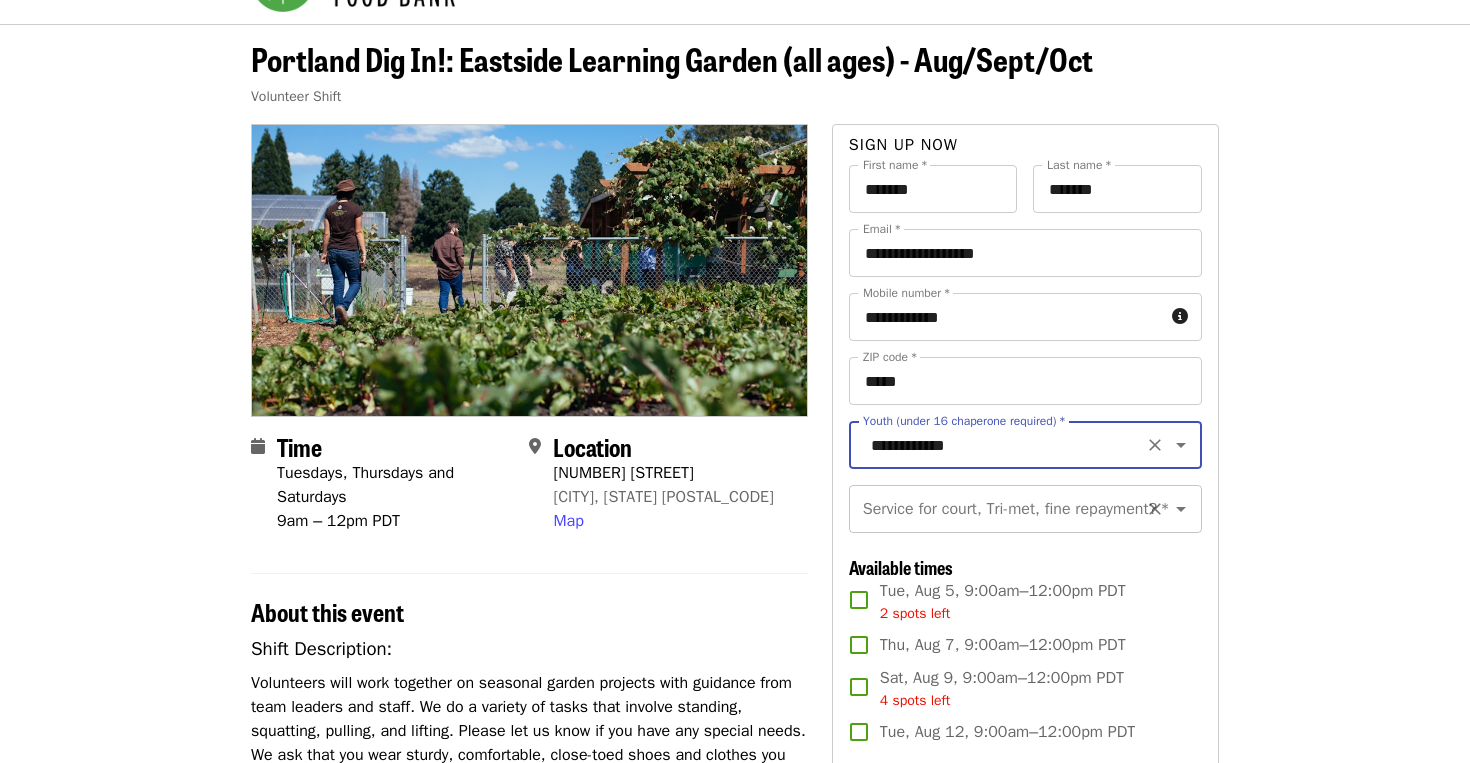 click on "Service for court, Tri-met, fine repayment?   * Service for court, Tri-met, fine repayment?  *" at bounding box center [1025, 509] 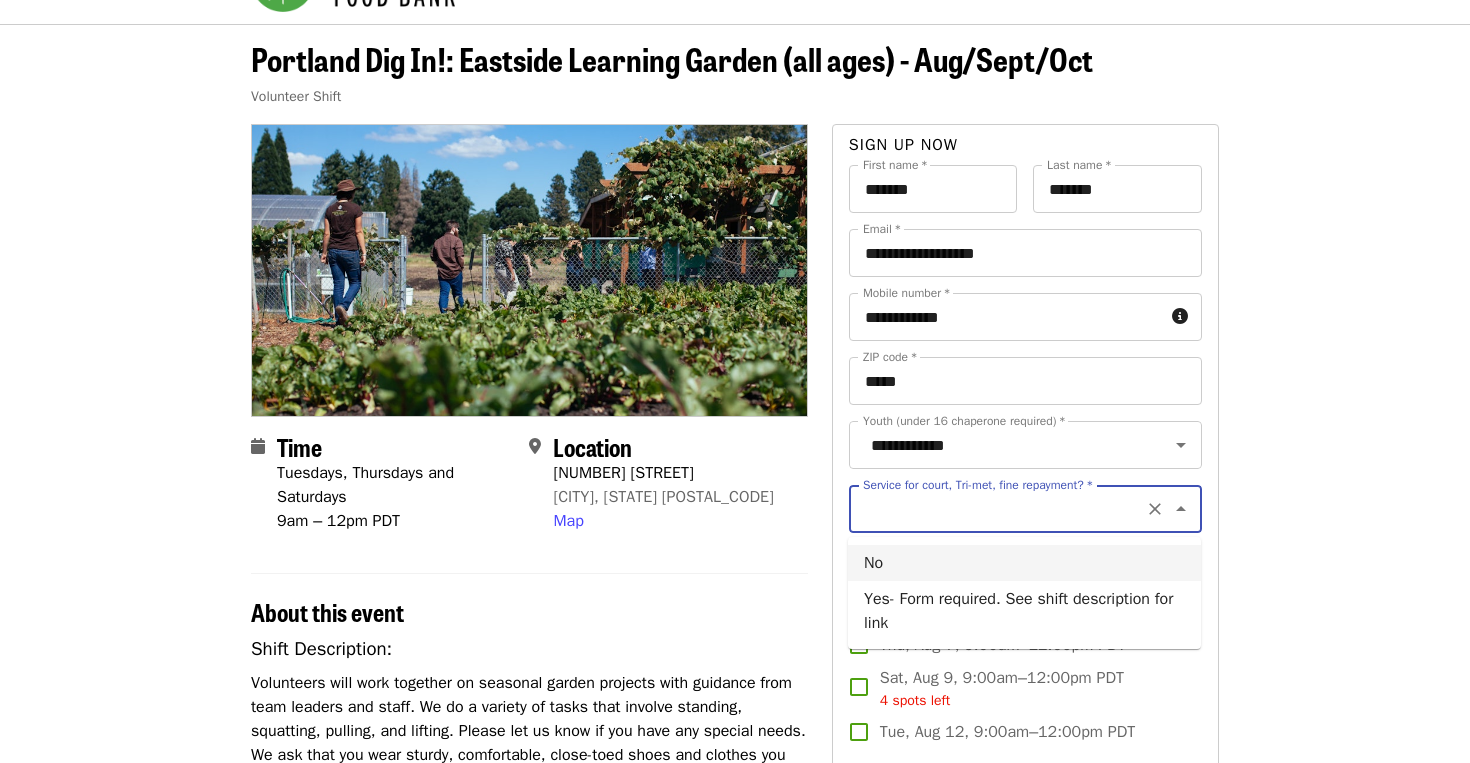 click on "No" at bounding box center [1024, 563] 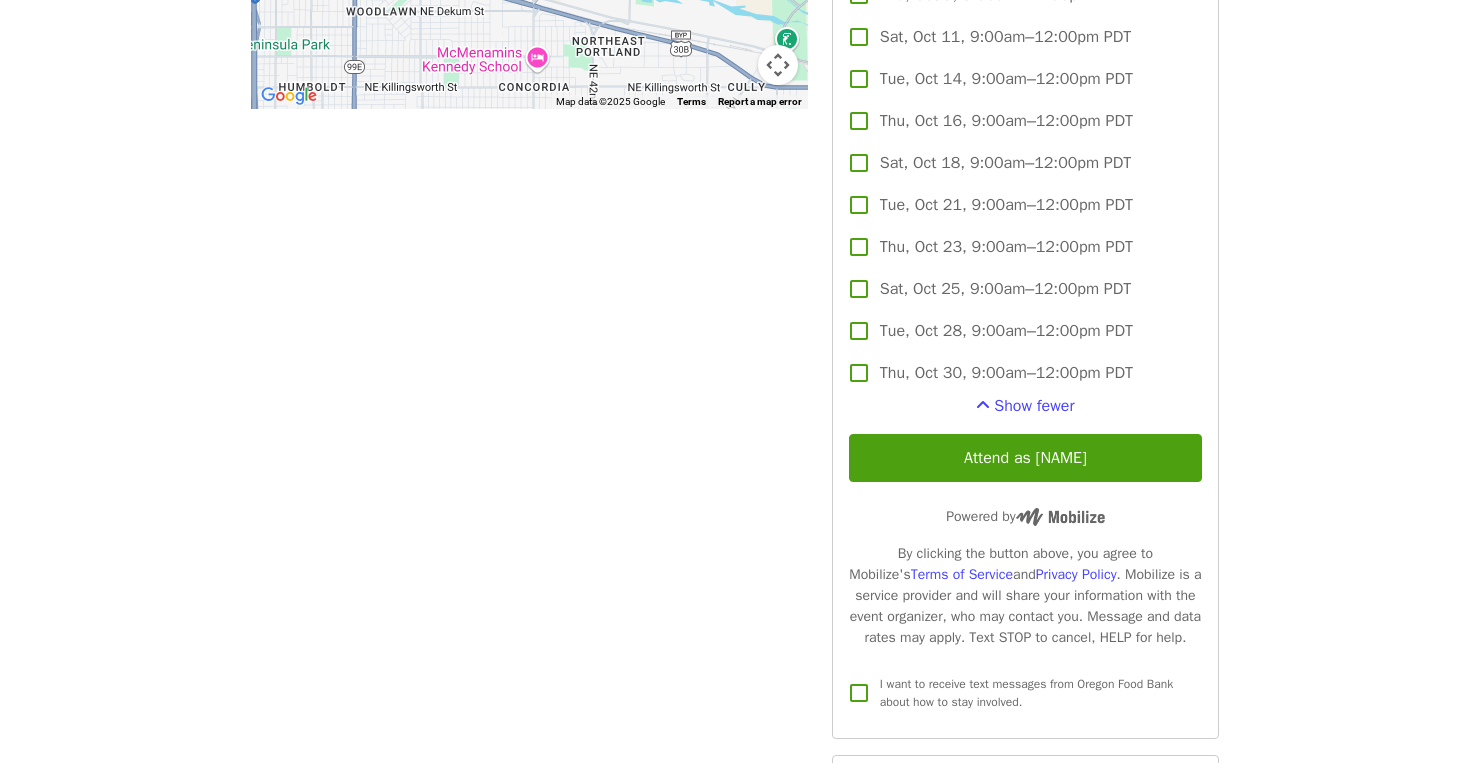 scroll, scrollTop: 1780, scrollLeft: 0, axis: vertical 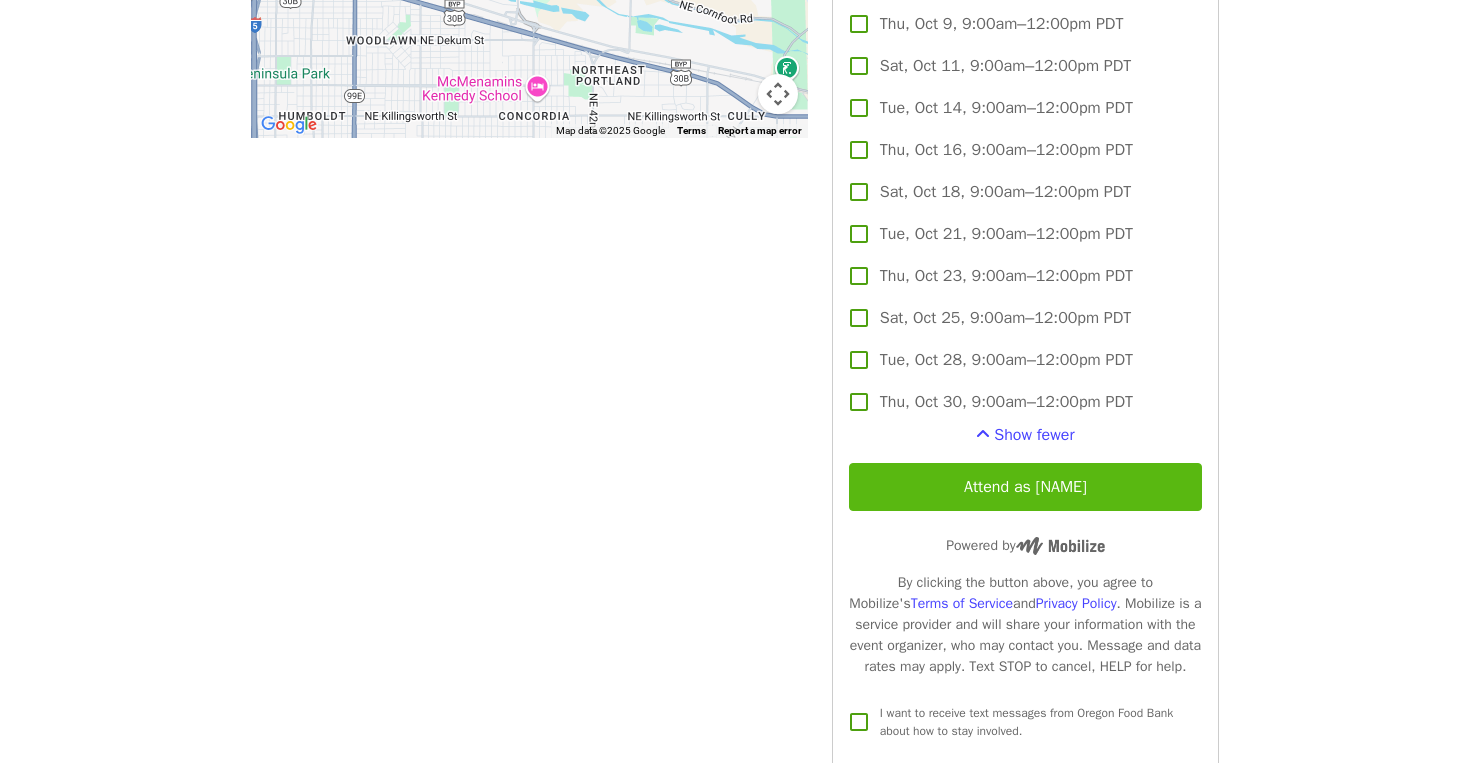 click on "Attend as [NAME]" at bounding box center (1025, 487) 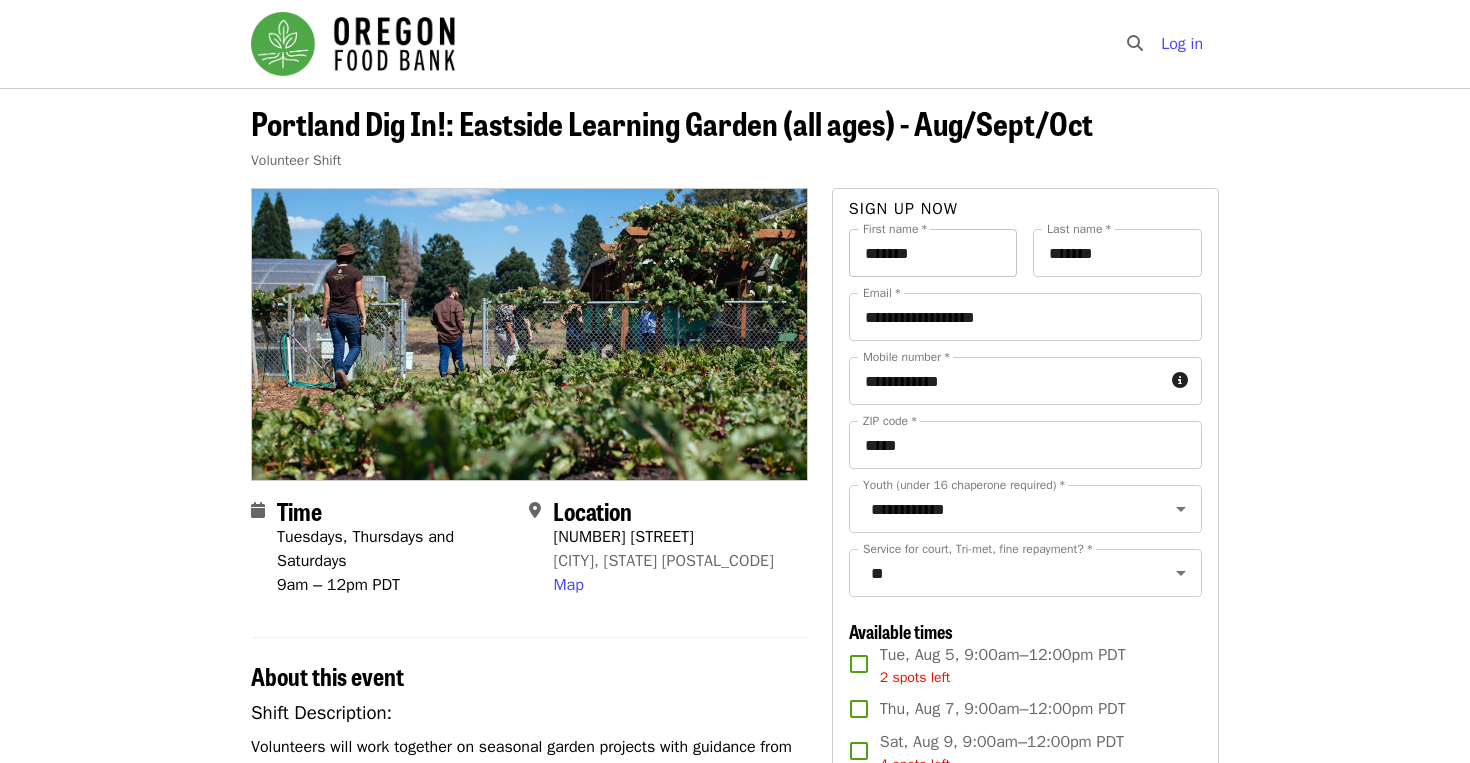 scroll, scrollTop: 0, scrollLeft: 0, axis: both 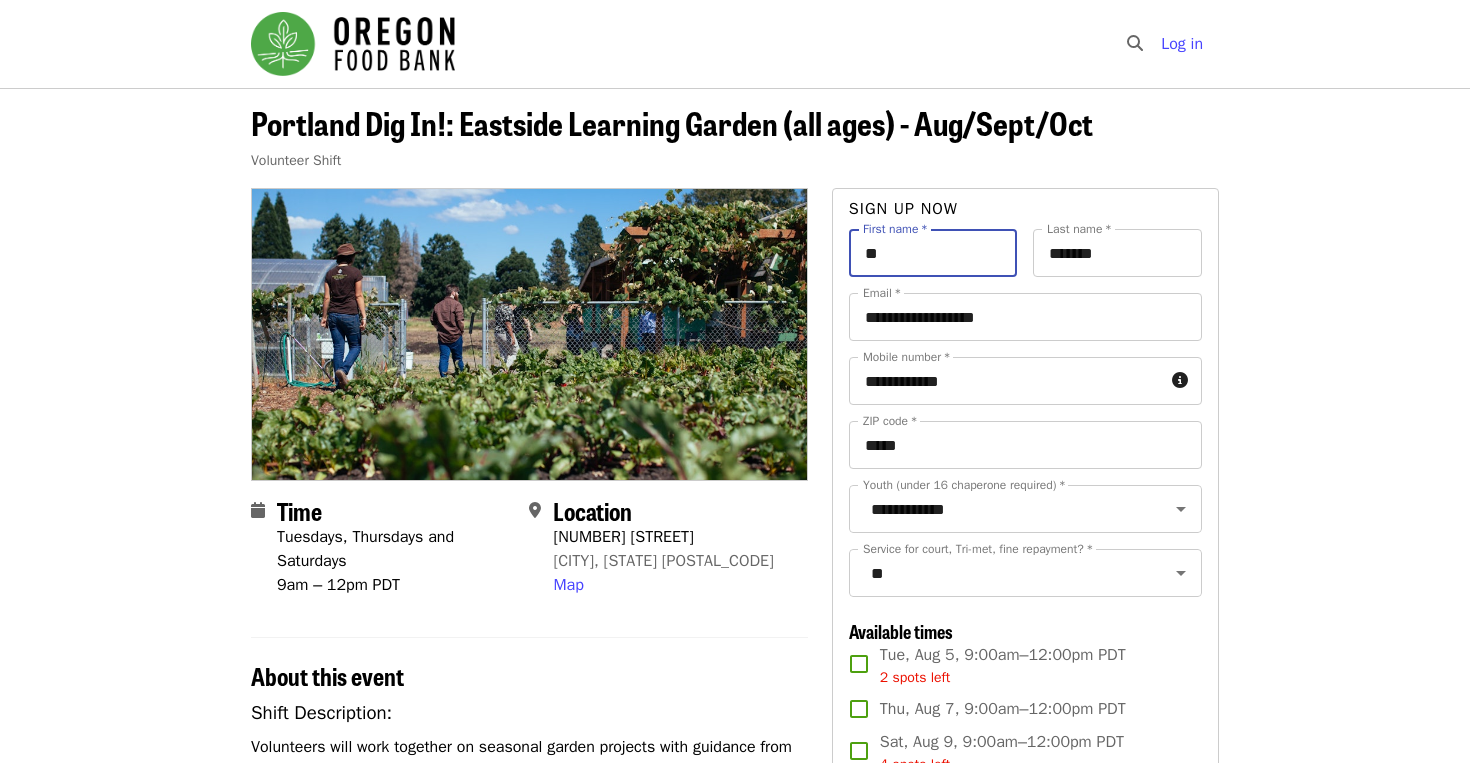type on "*" 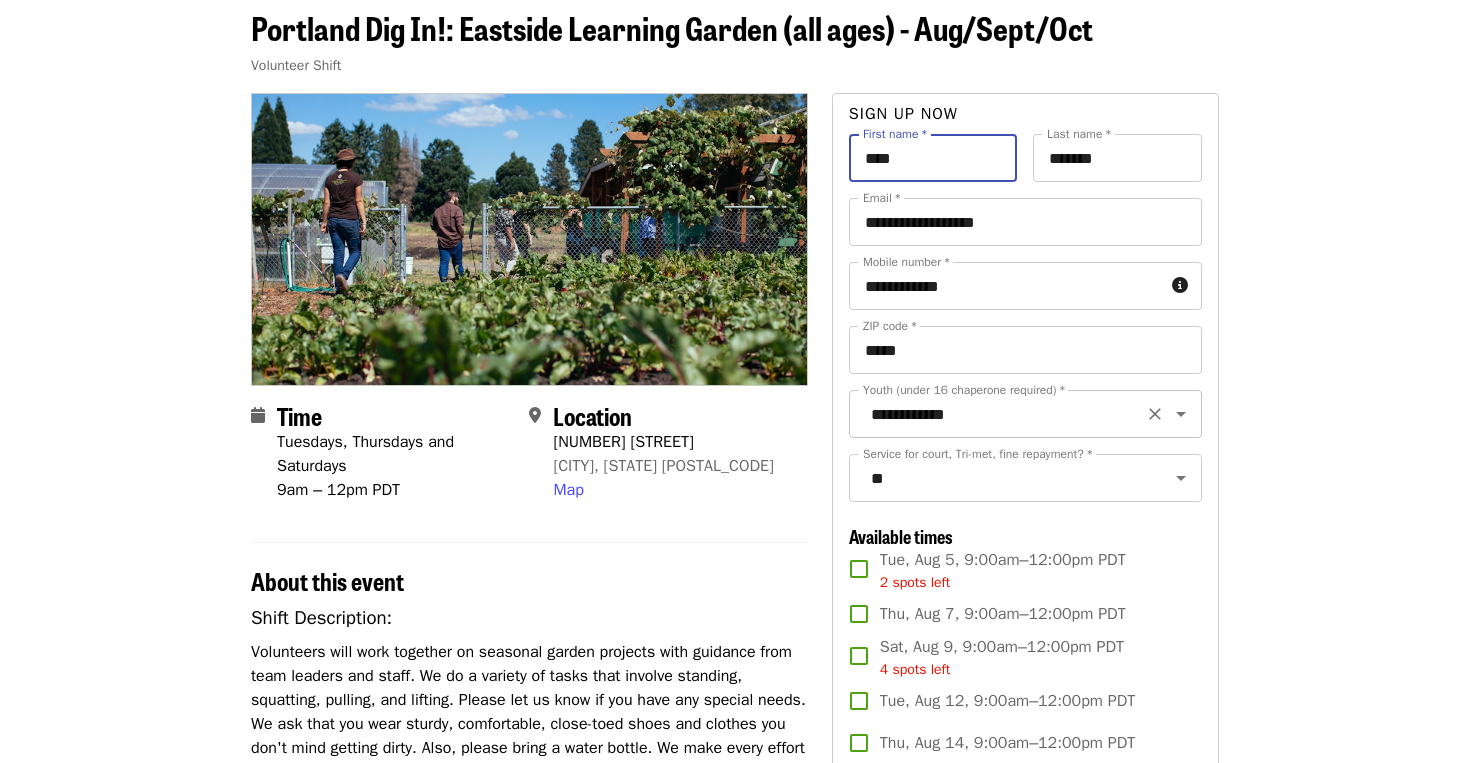 scroll, scrollTop: 106, scrollLeft: 0, axis: vertical 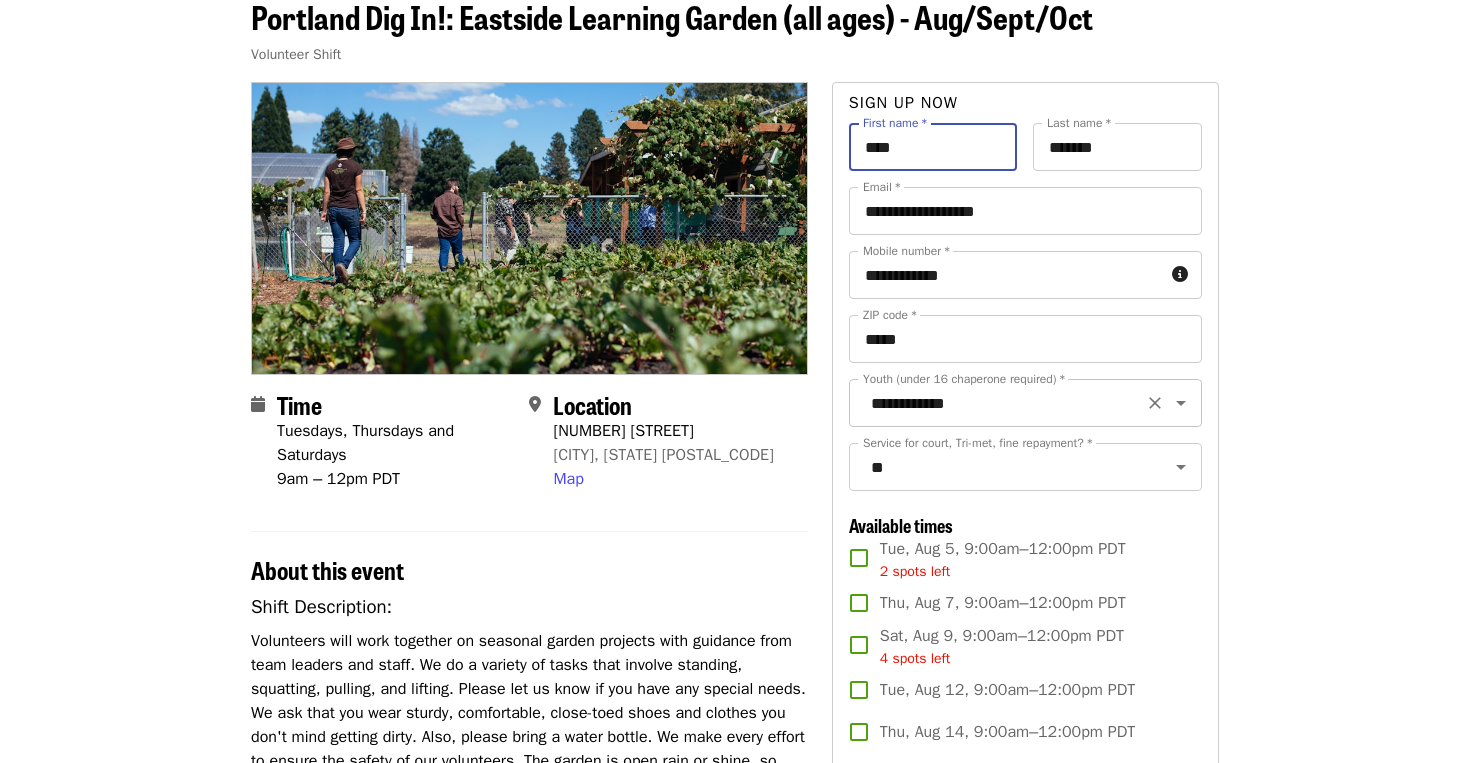 type on "****" 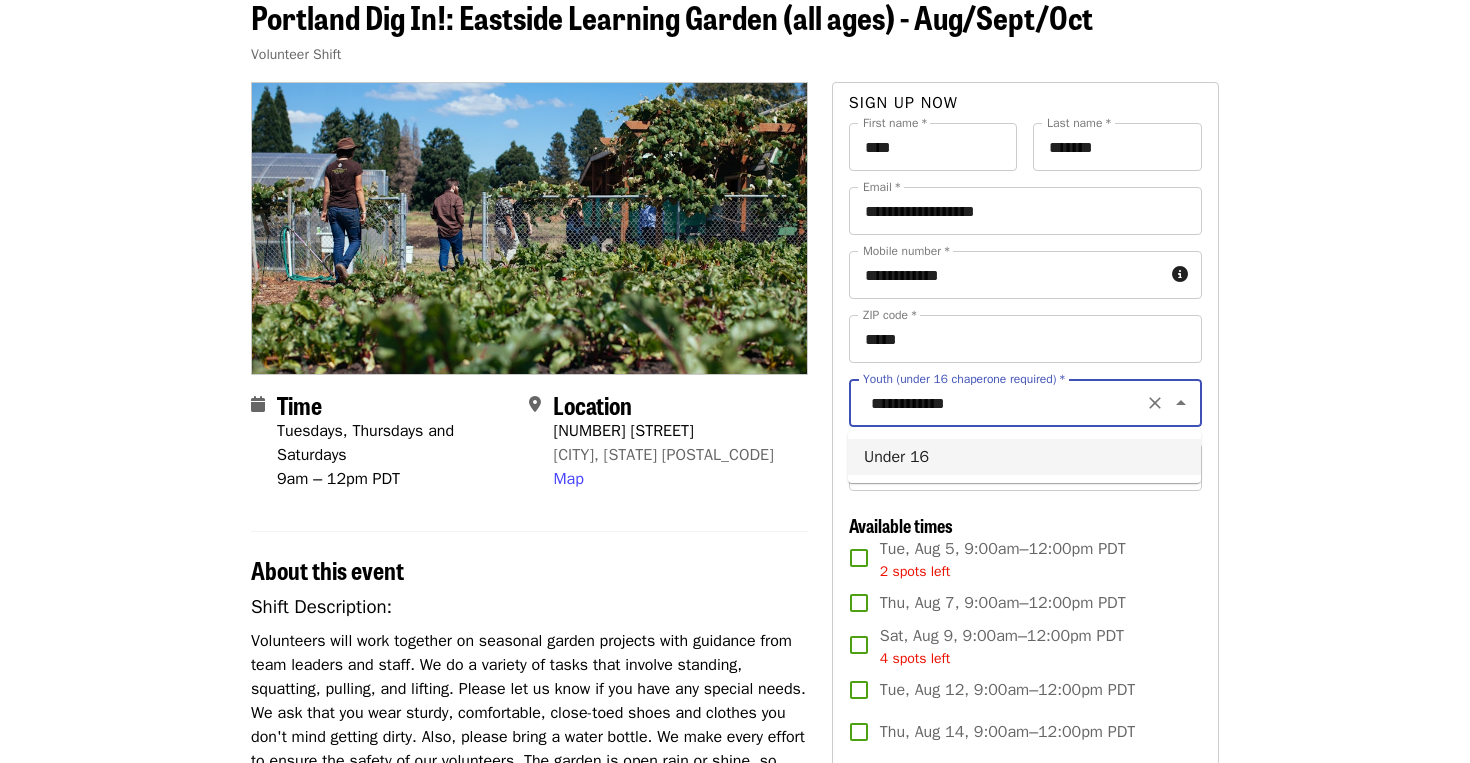 click on "Under 16" at bounding box center (1024, 457) 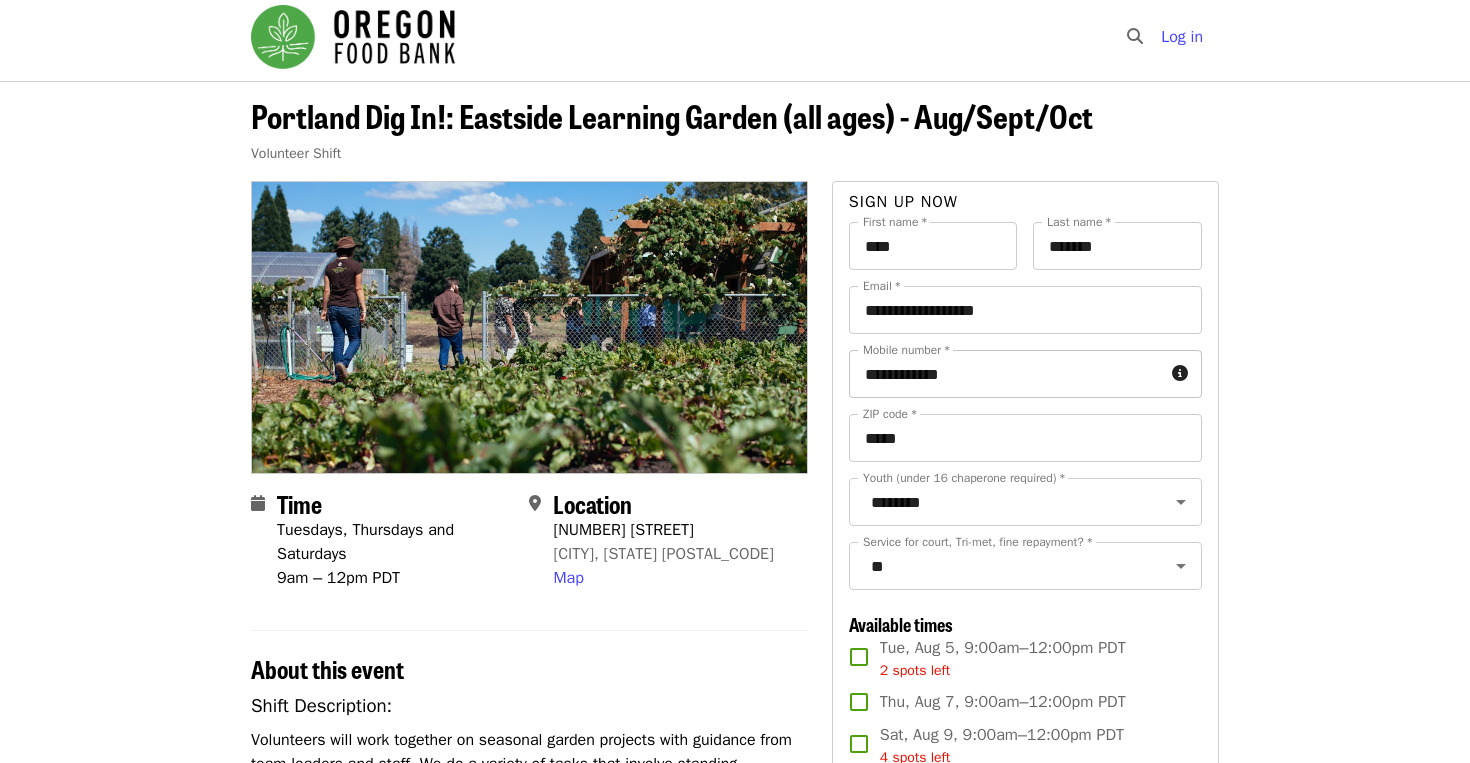 scroll, scrollTop: 9, scrollLeft: 0, axis: vertical 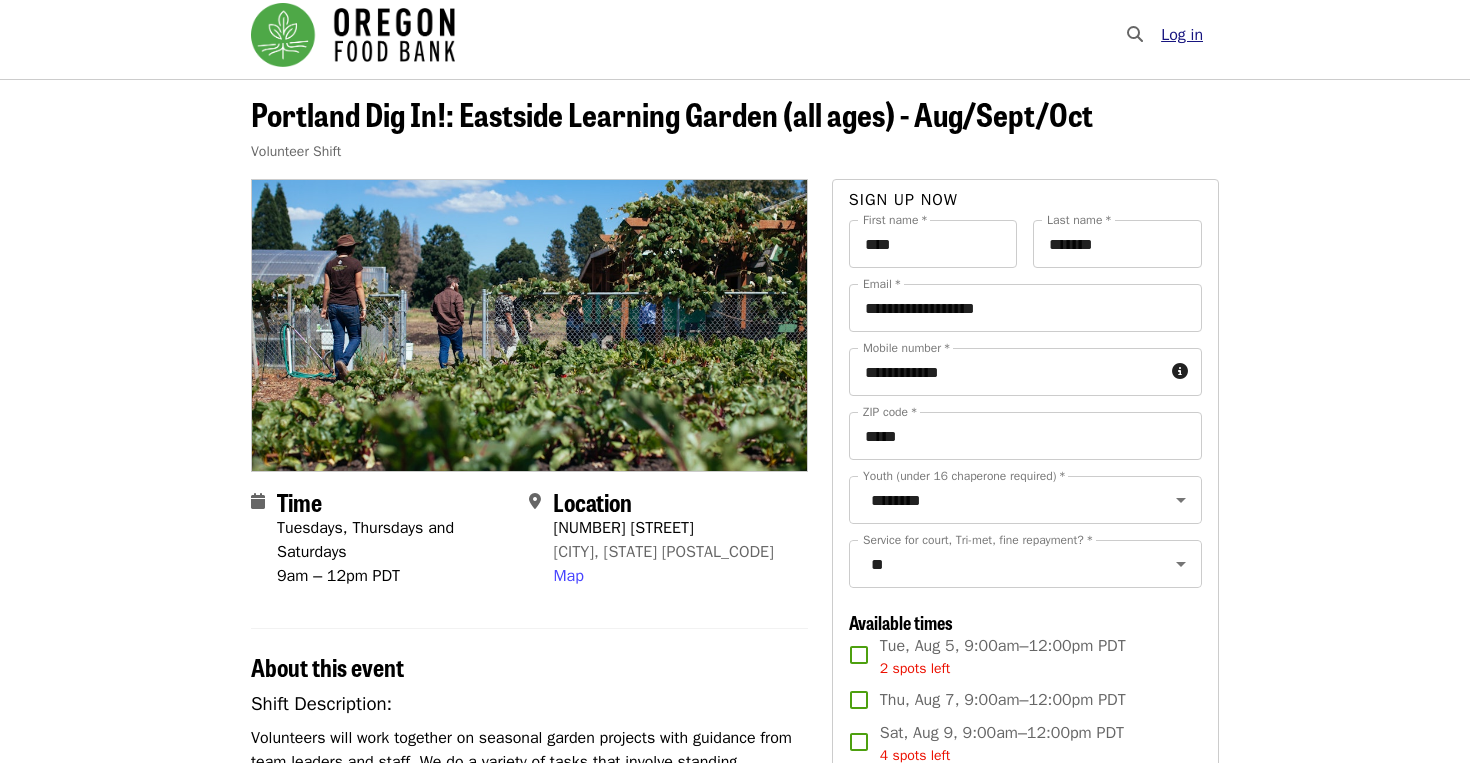 click on "Log in" at bounding box center [1182, 35] 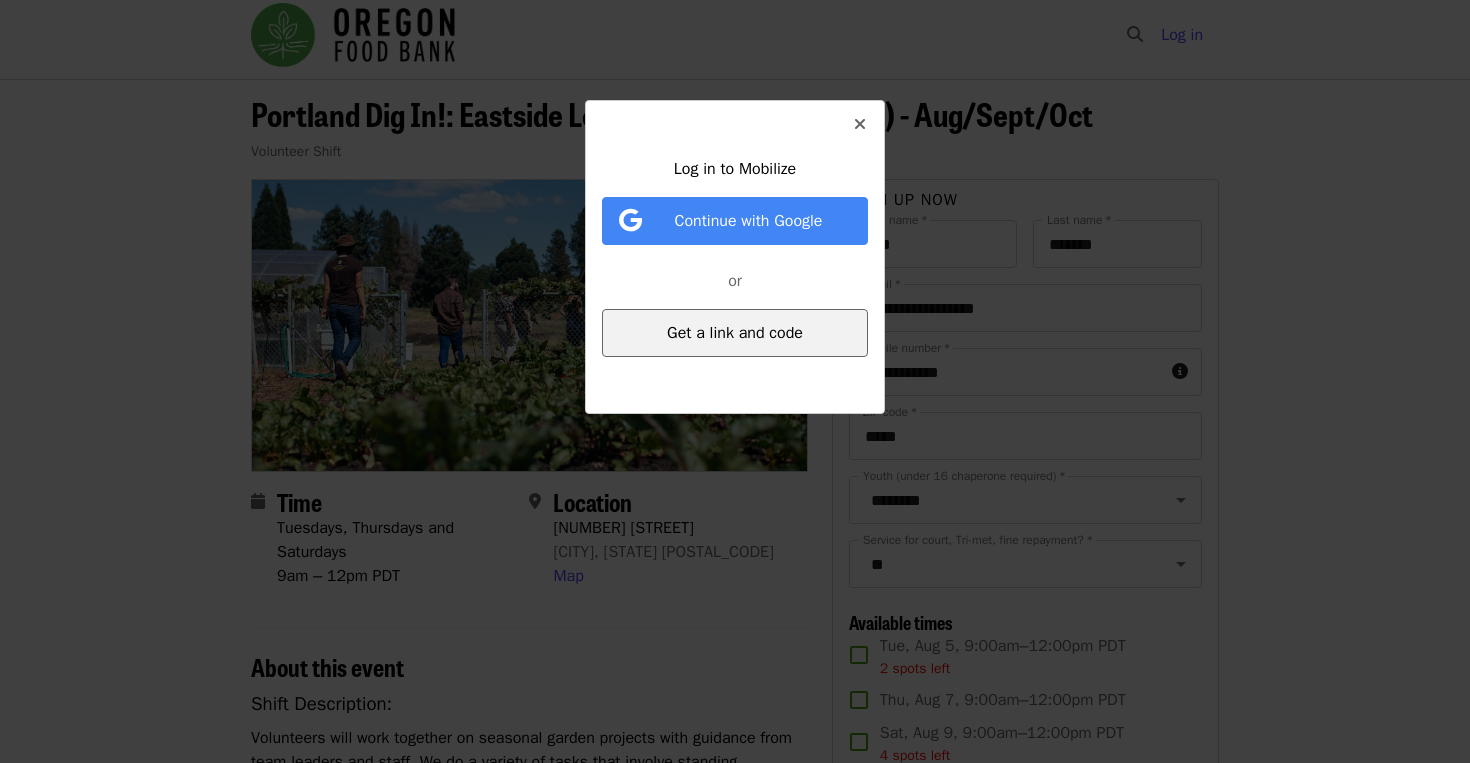click on "Get a link and code" at bounding box center (735, 333) 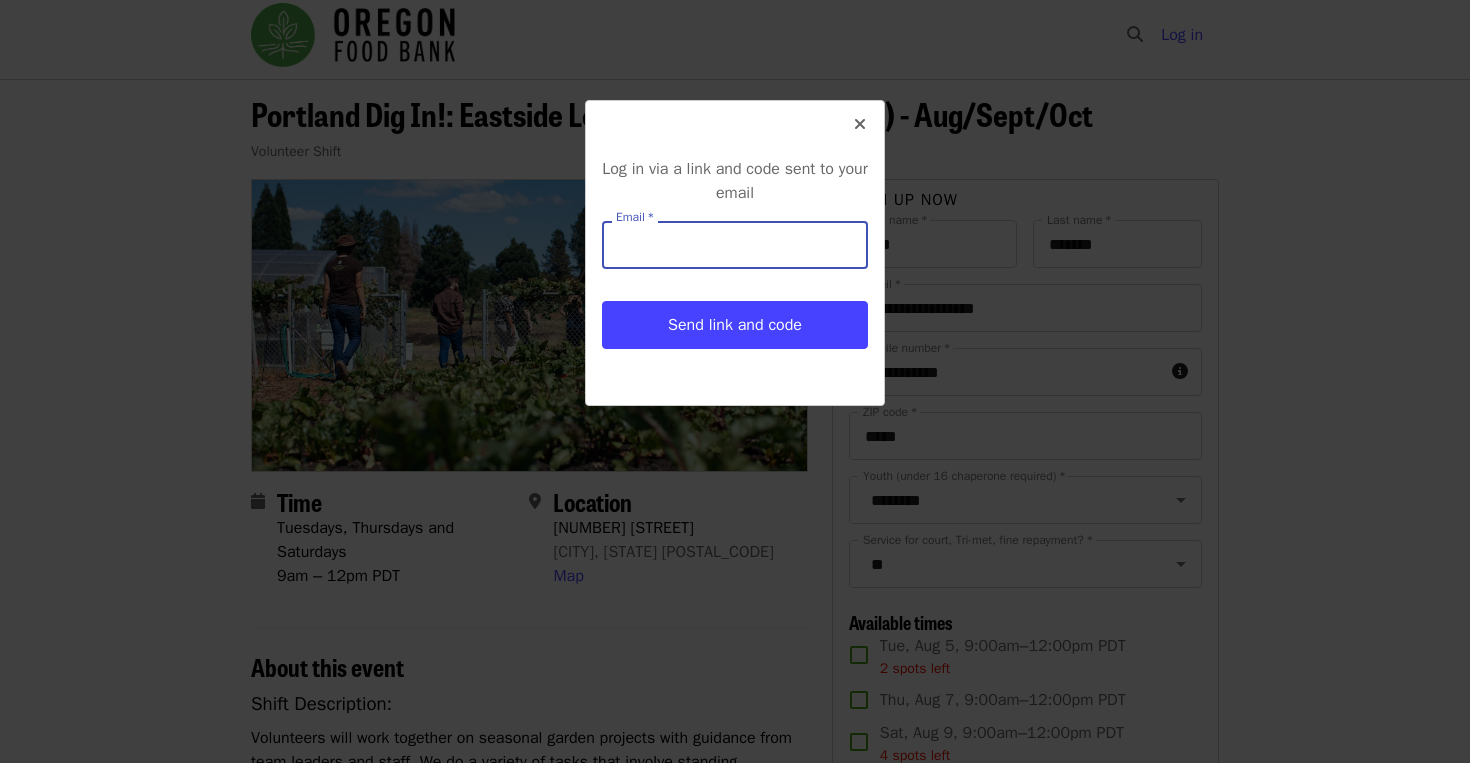 click on "Email   *" at bounding box center (735, 245) 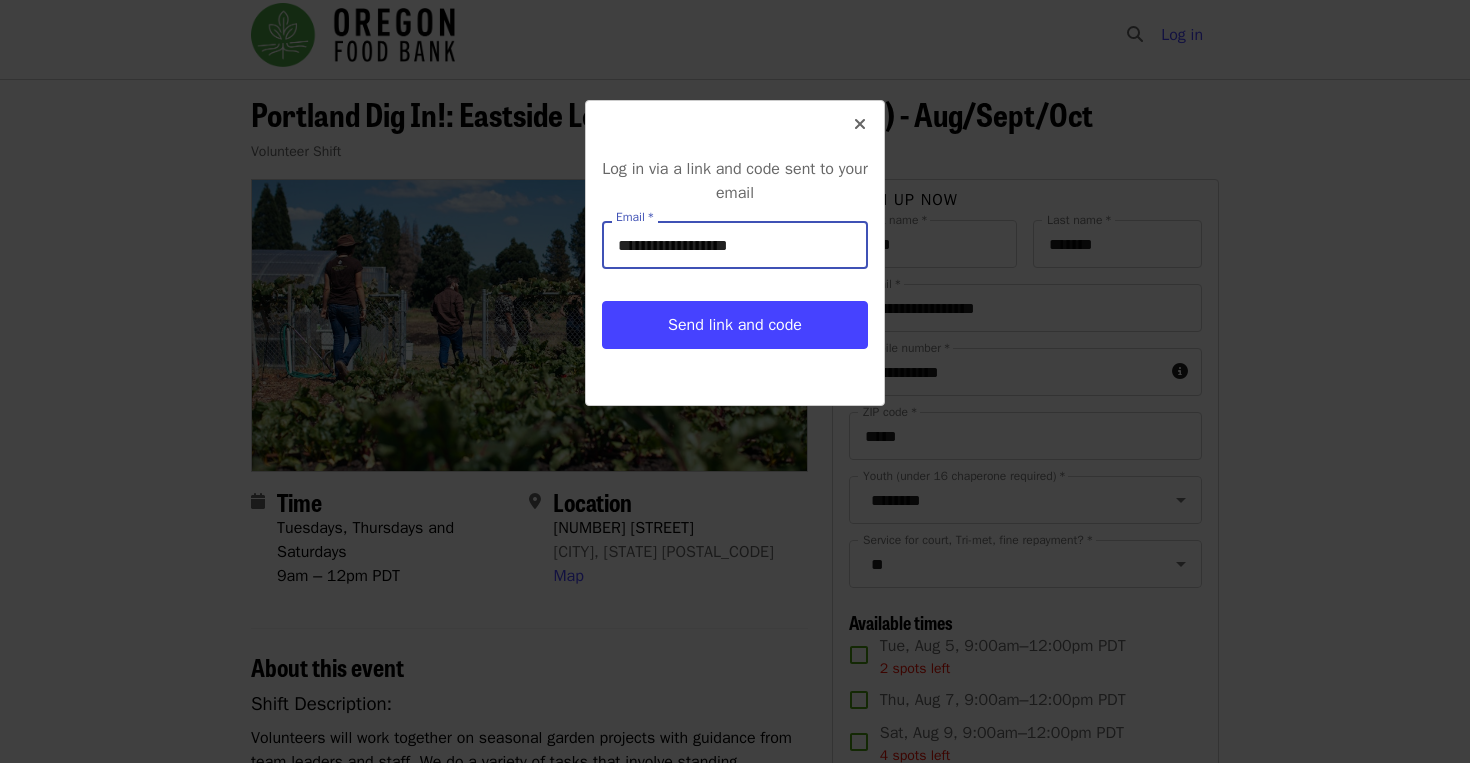 type on "**********" 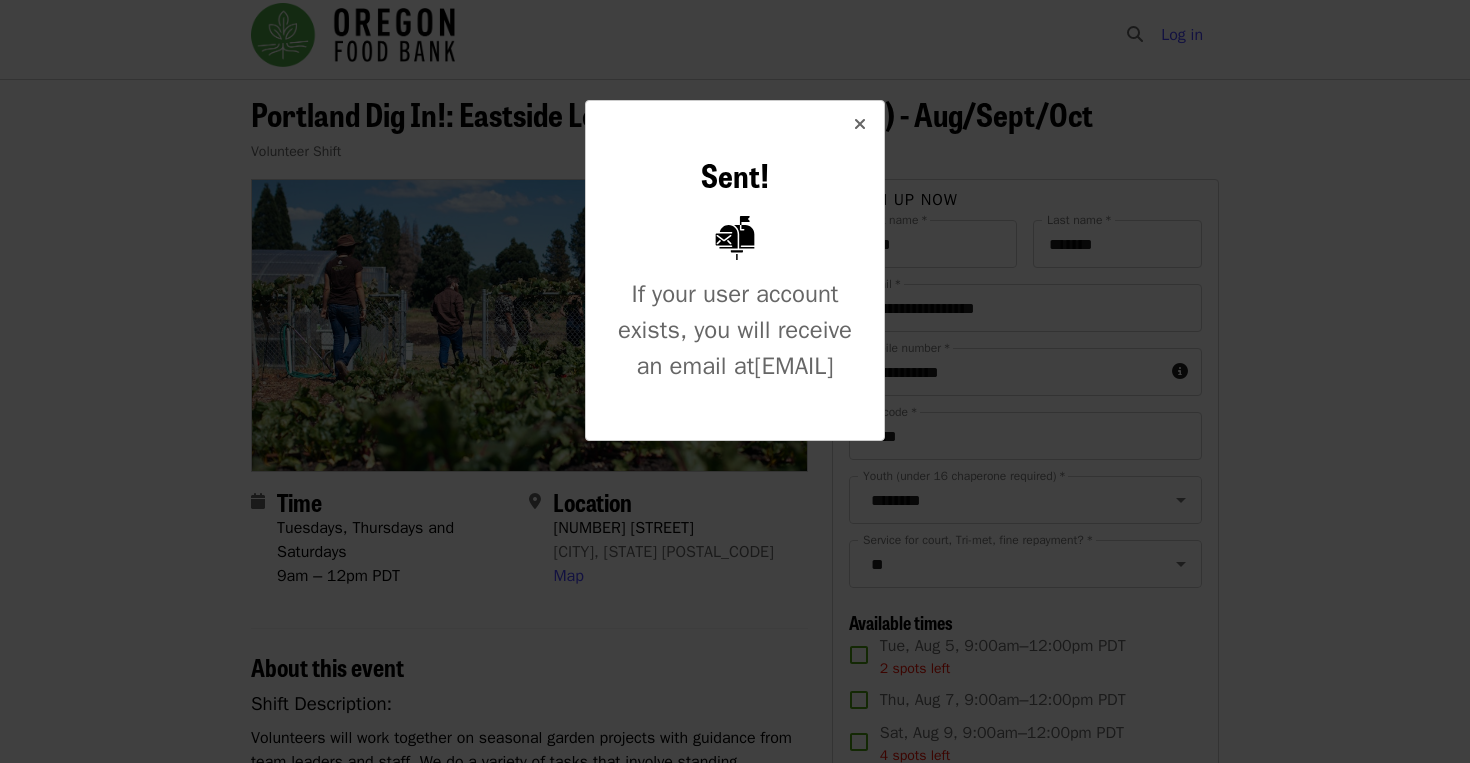 click at bounding box center [860, 124] 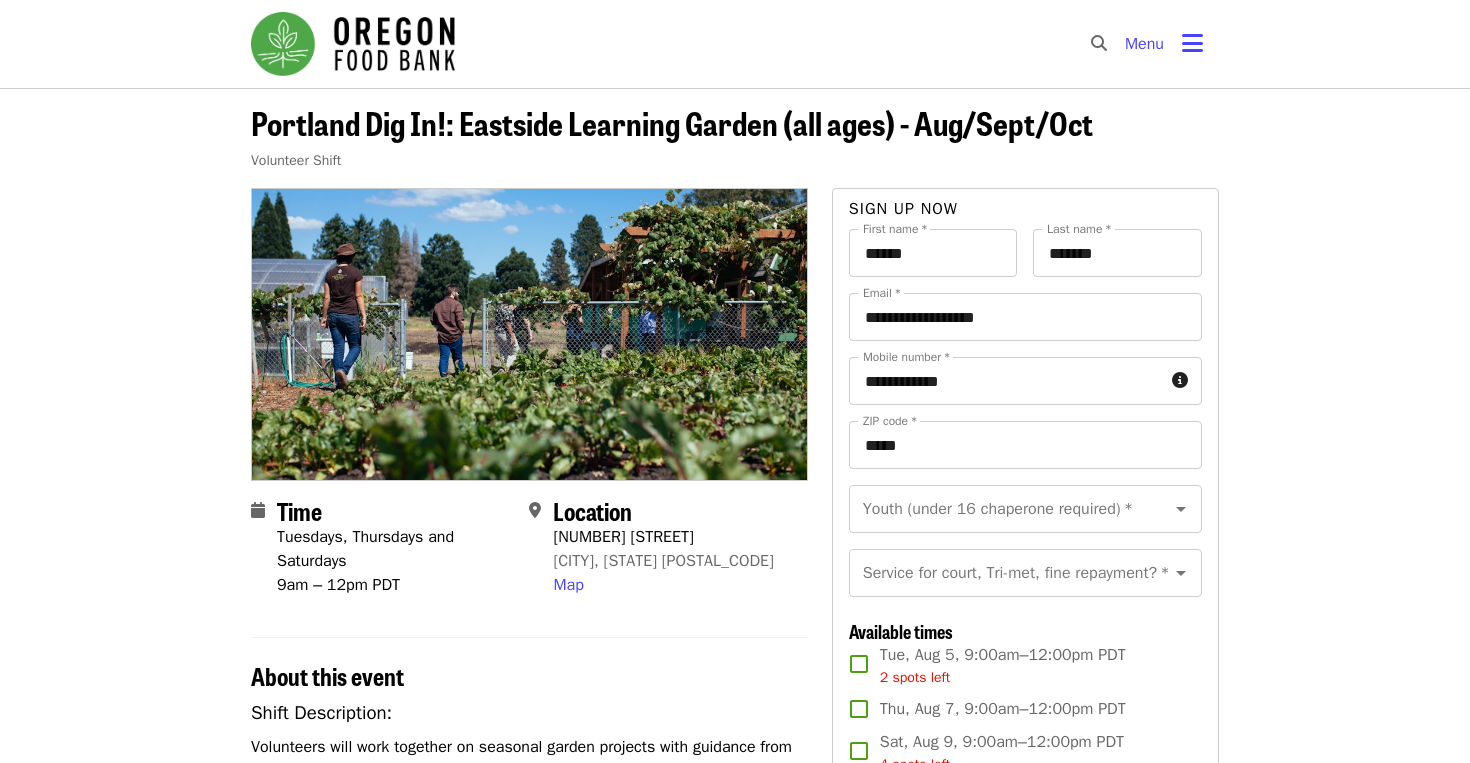 scroll, scrollTop: 0, scrollLeft: 0, axis: both 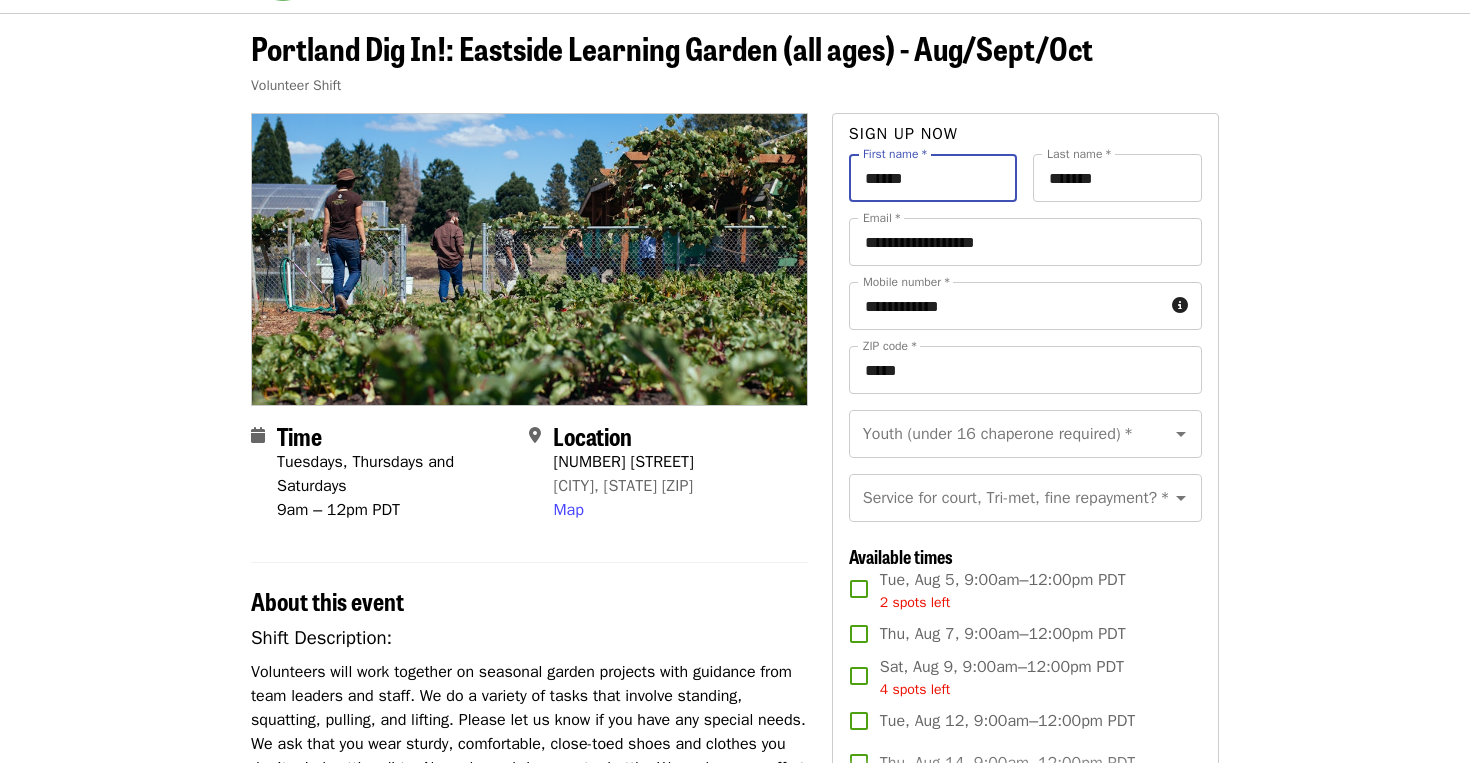 drag, startPoint x: 830, startPoint y: 177, endPoint x: 773, endPoint y: 170, distance: 57.428215 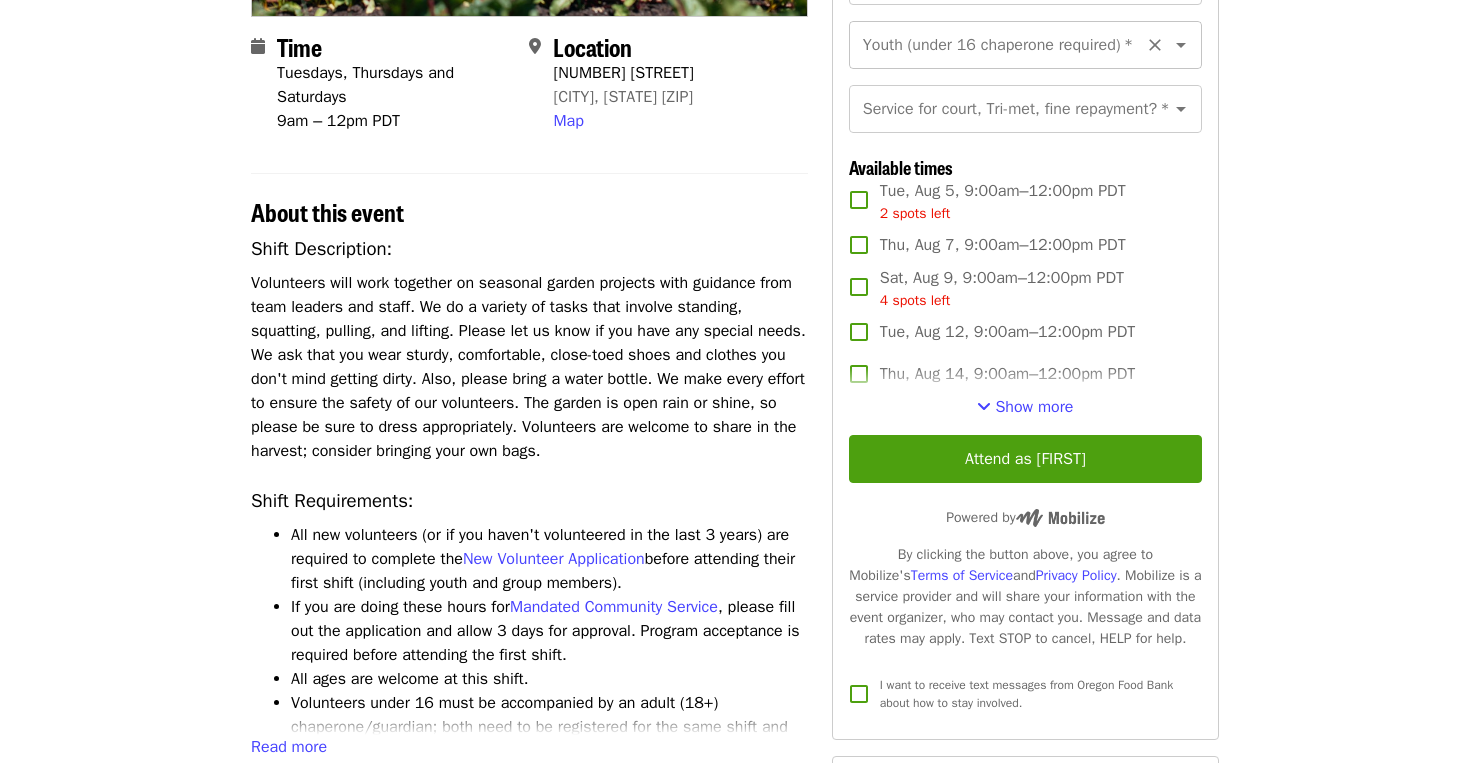 scroll, scrollTop: 487, scrollLeft: 0, axis: vertical 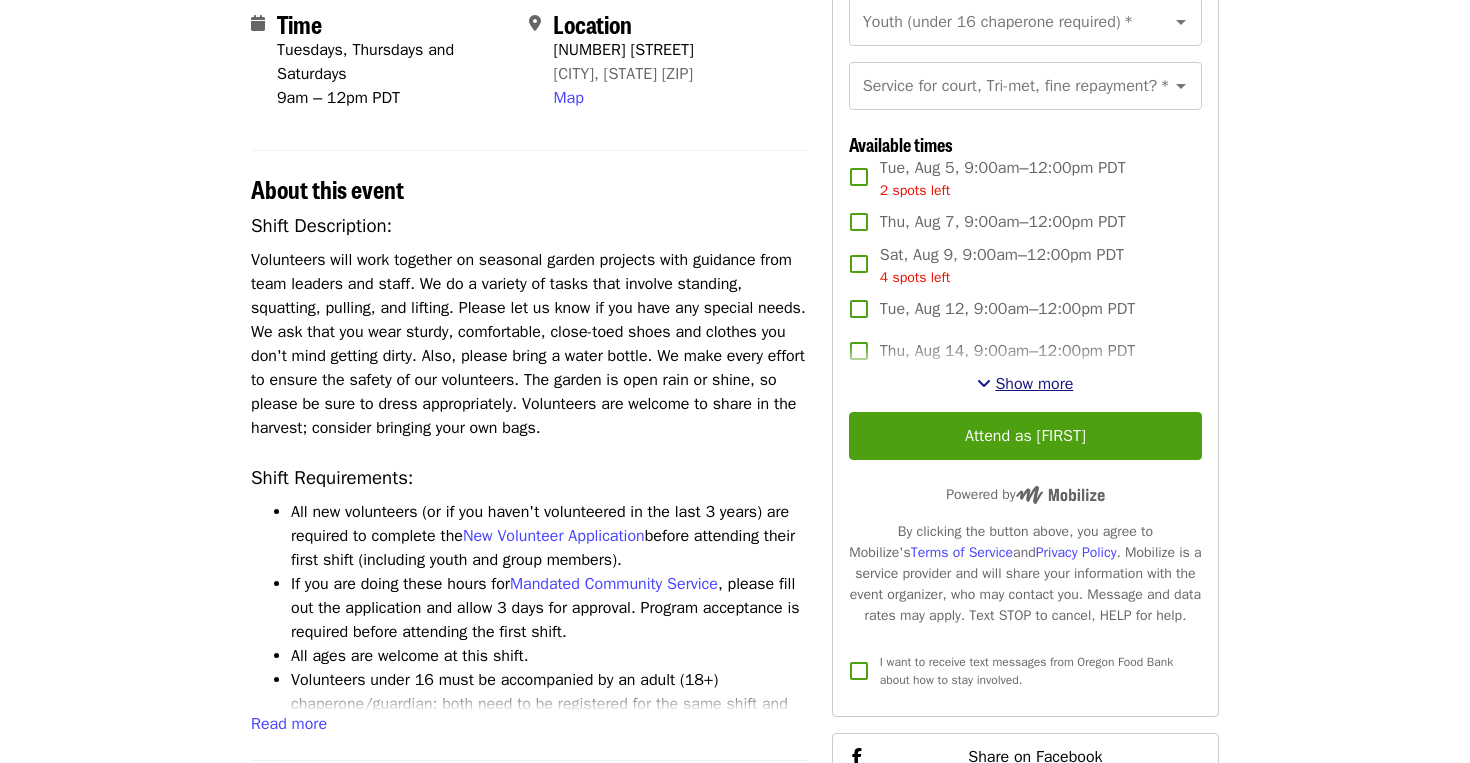 type on "****" 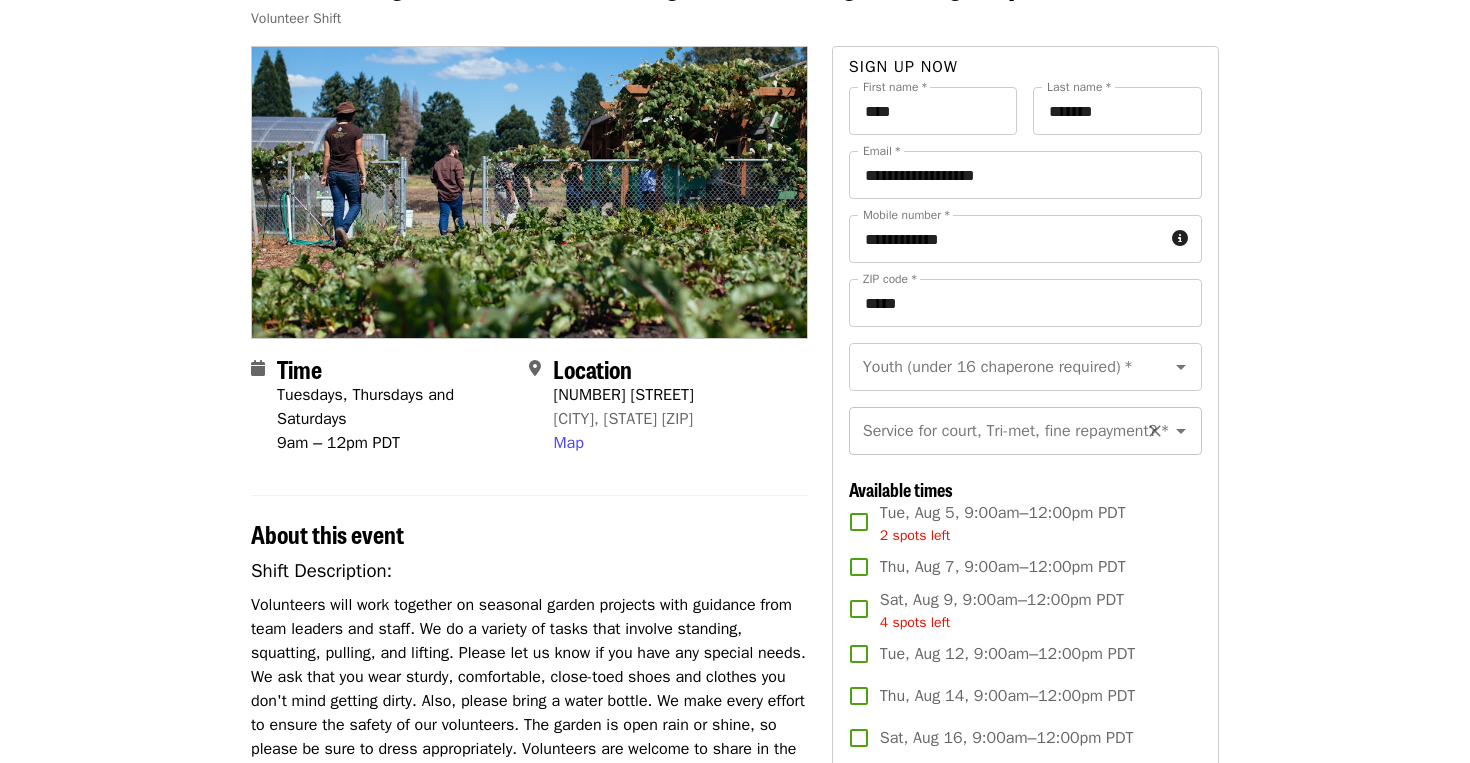 scroll, scrollTop: 145, scrollLeft: 0, axis: vertical 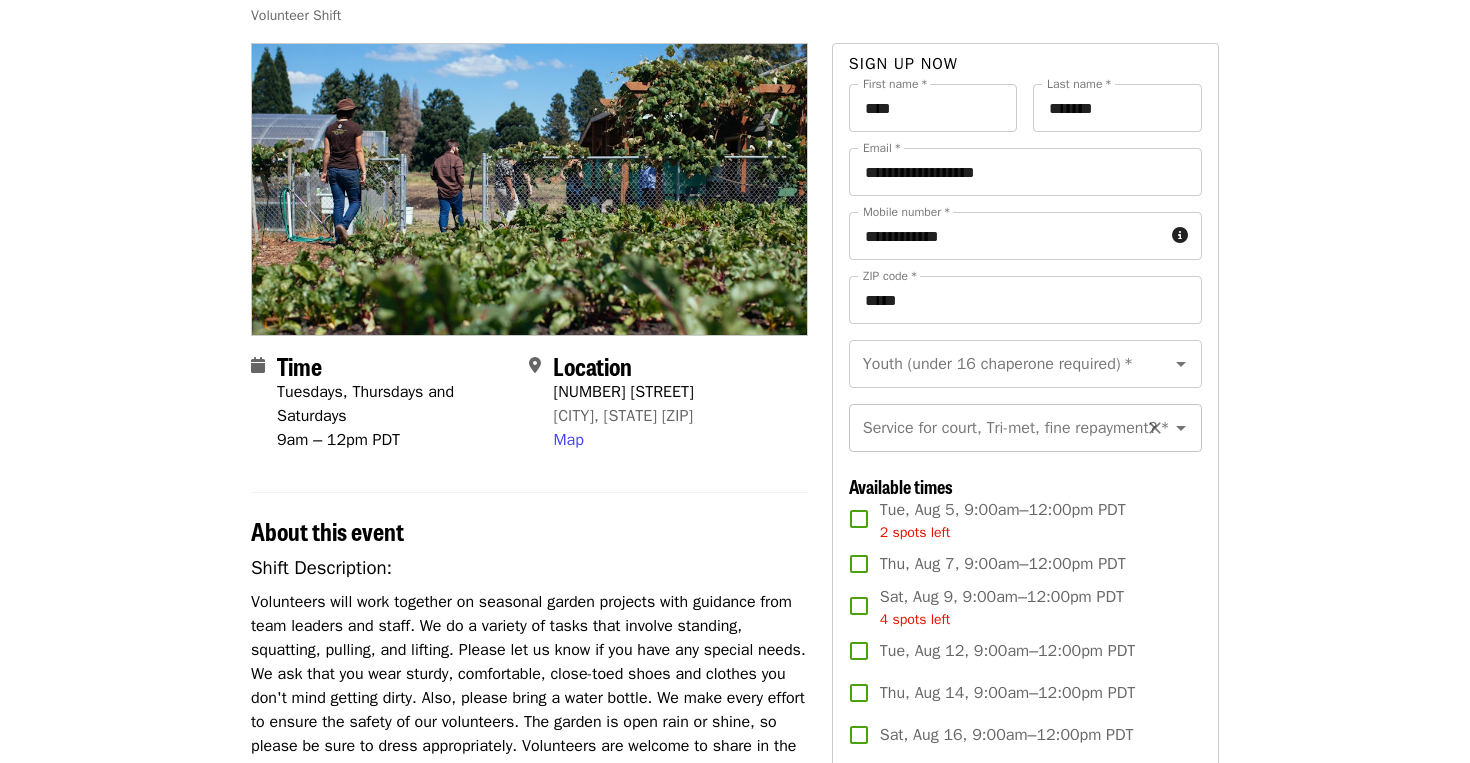 click on "Service for court, Tri-met, fine repayment?   *" at bounding box center [1001, 428] 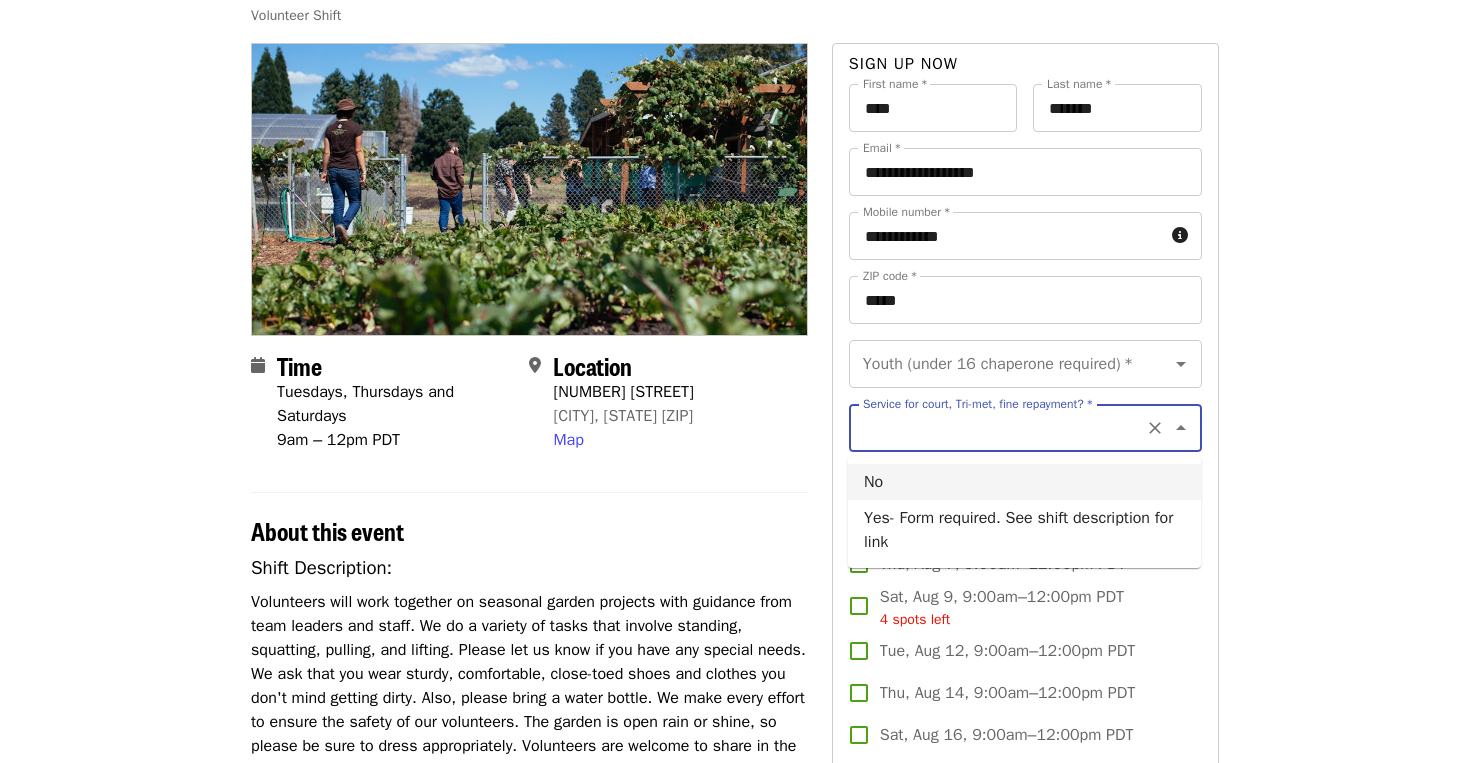 click on "No" at bounding box center (1024, 482) 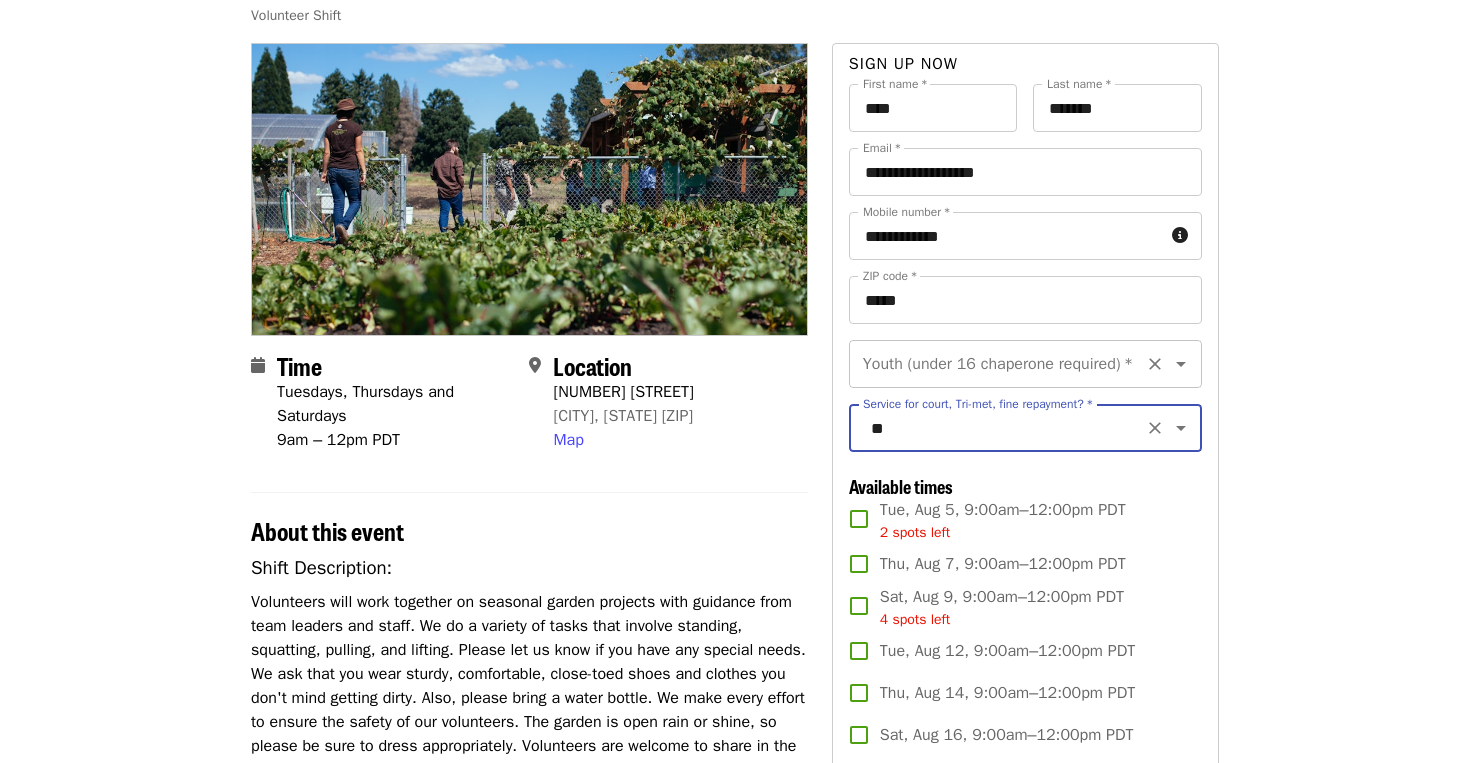 click on "Youth (under 16 chaperone required)   *" at bounding box center (1001, 364) 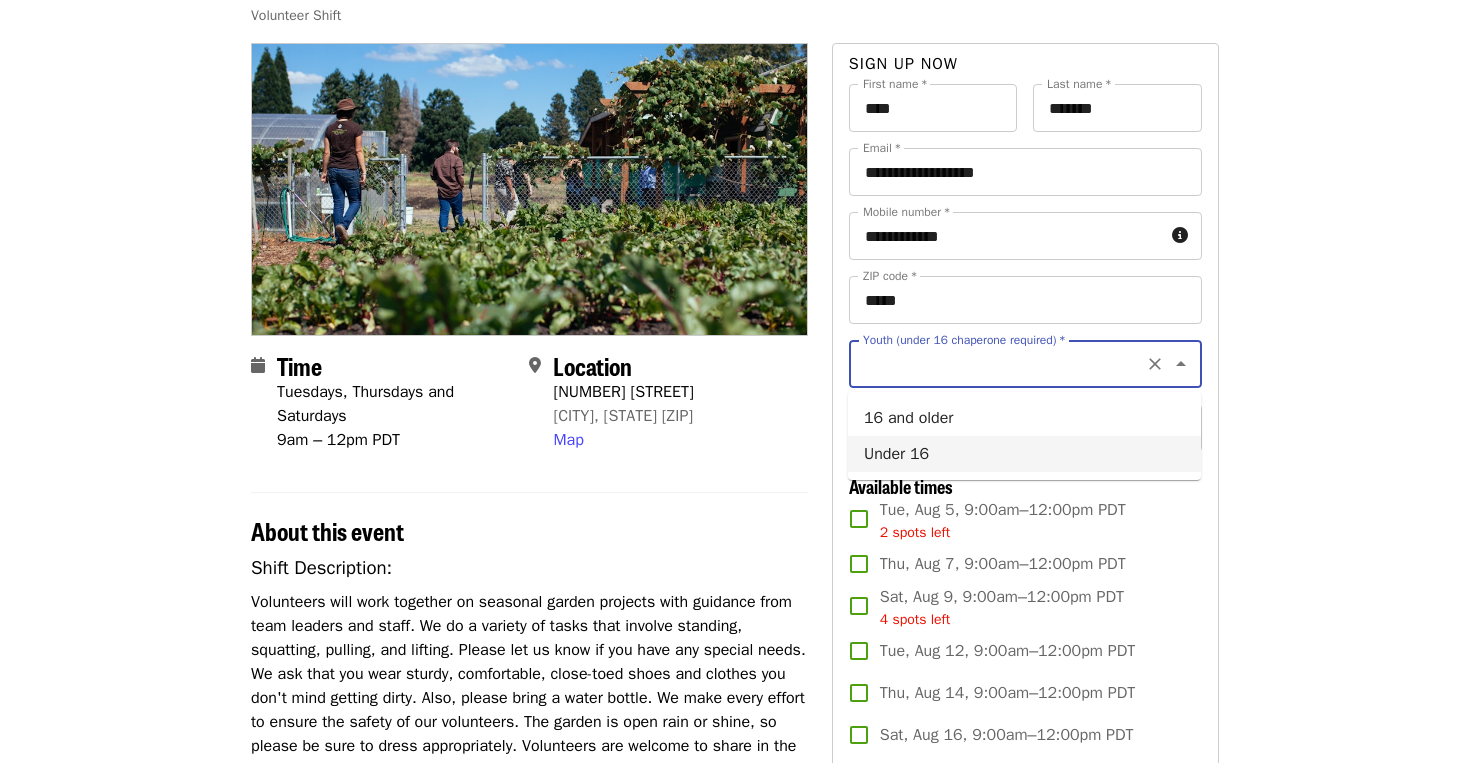 click on "Under 16" at bounding box center (1024, 454) 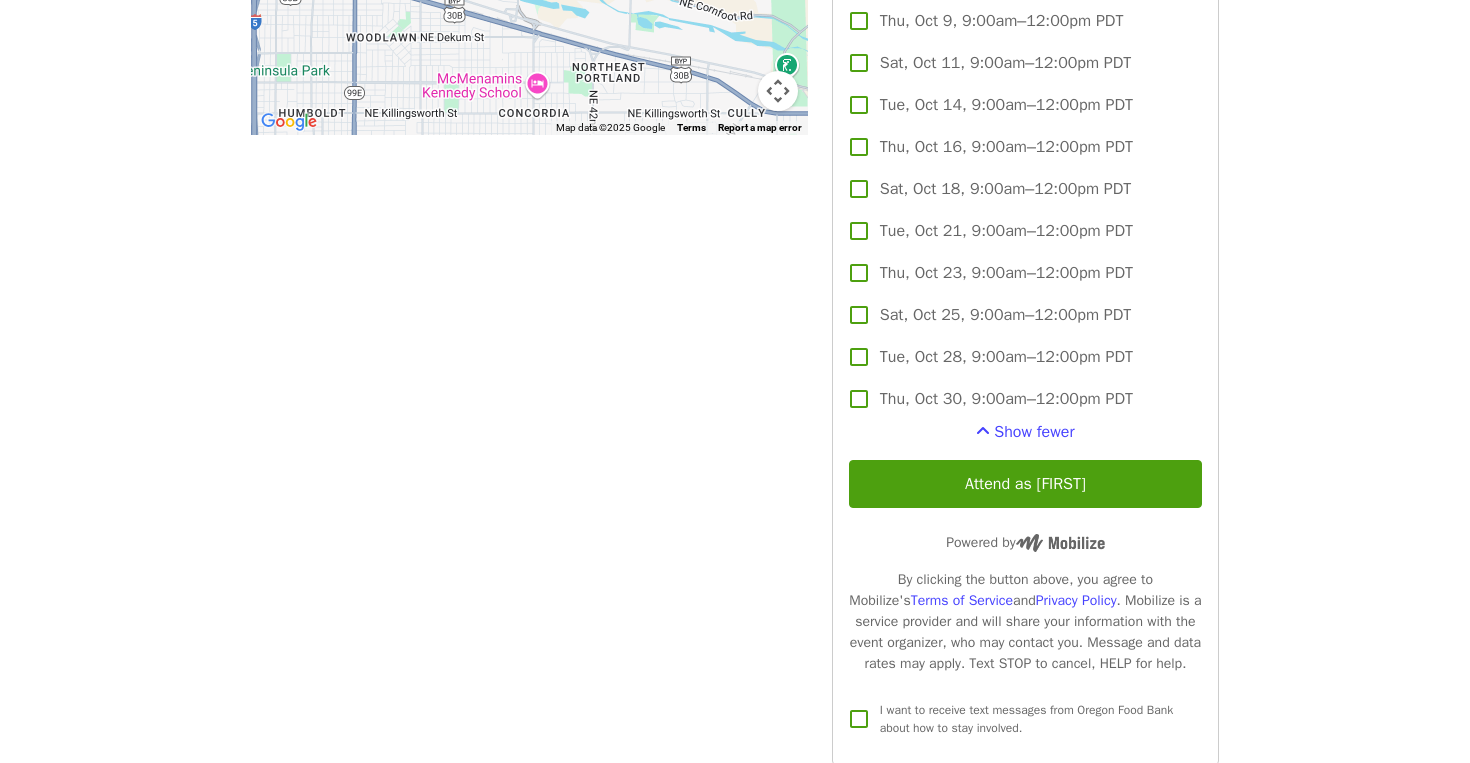 scroll, scrollTop: 1784, scrollLeft: 0, axis: vertical 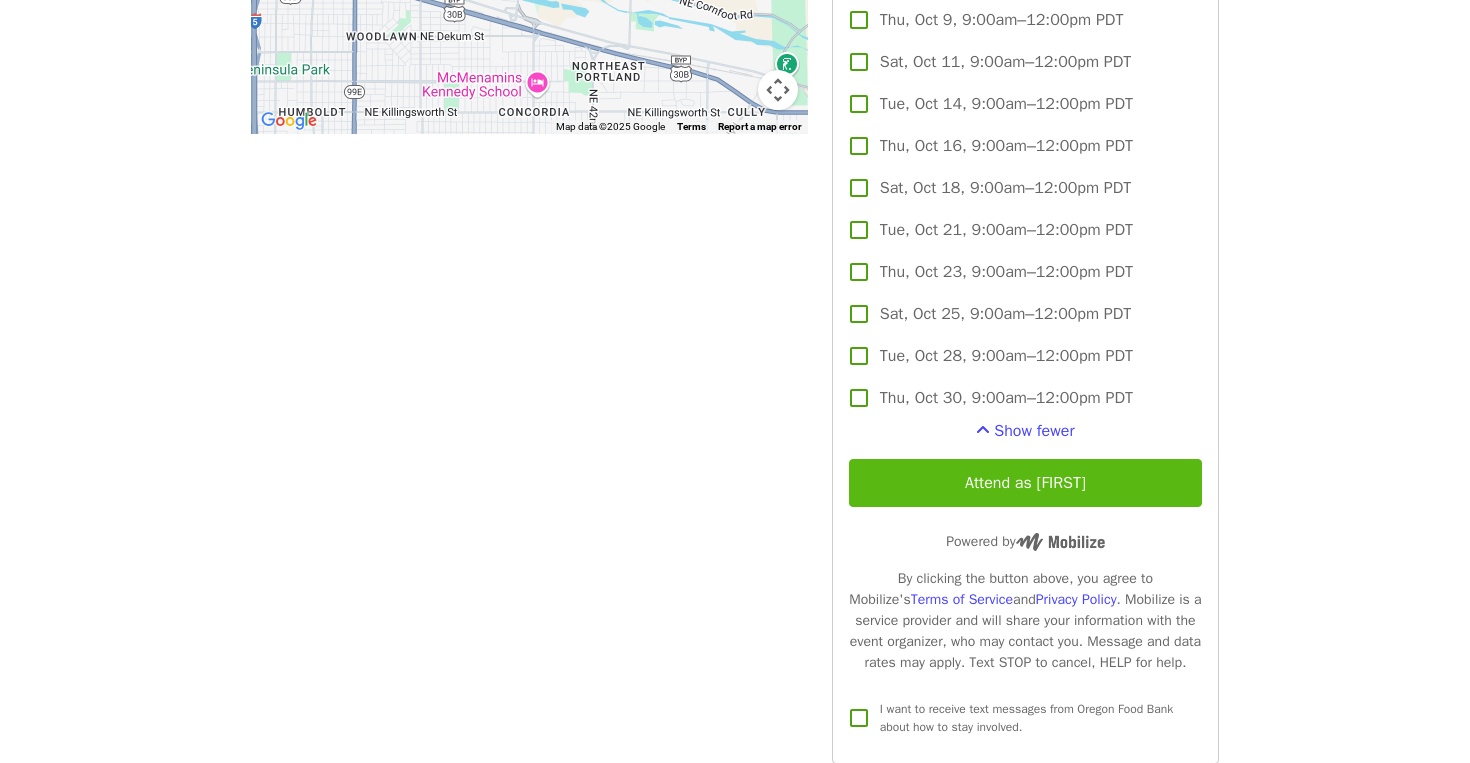 click on "Attend as Lila" at bounding box center (1025, 483) 